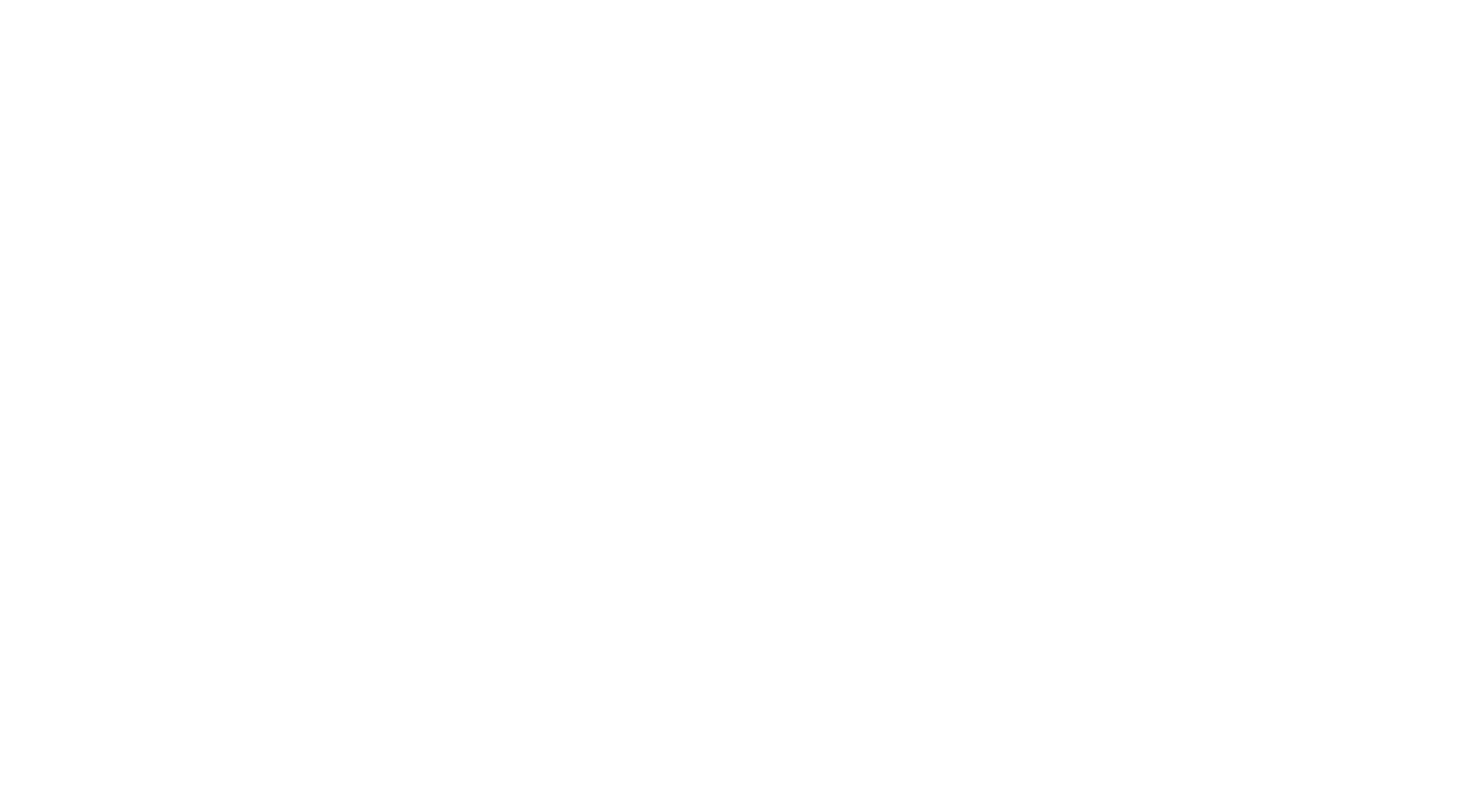 scroll, scrollTop: 0, scrollLeft: 0, axis: both 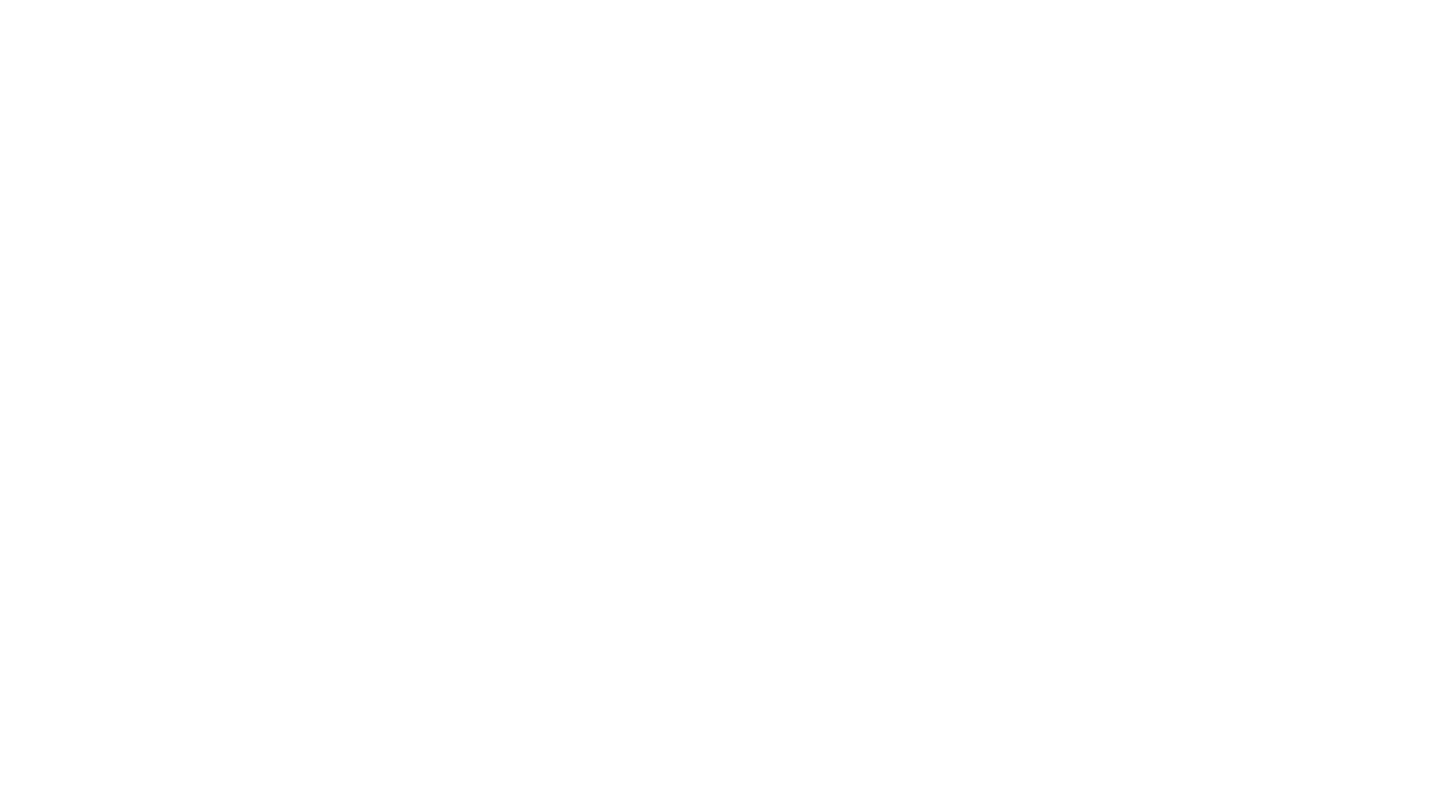 select on "Song" 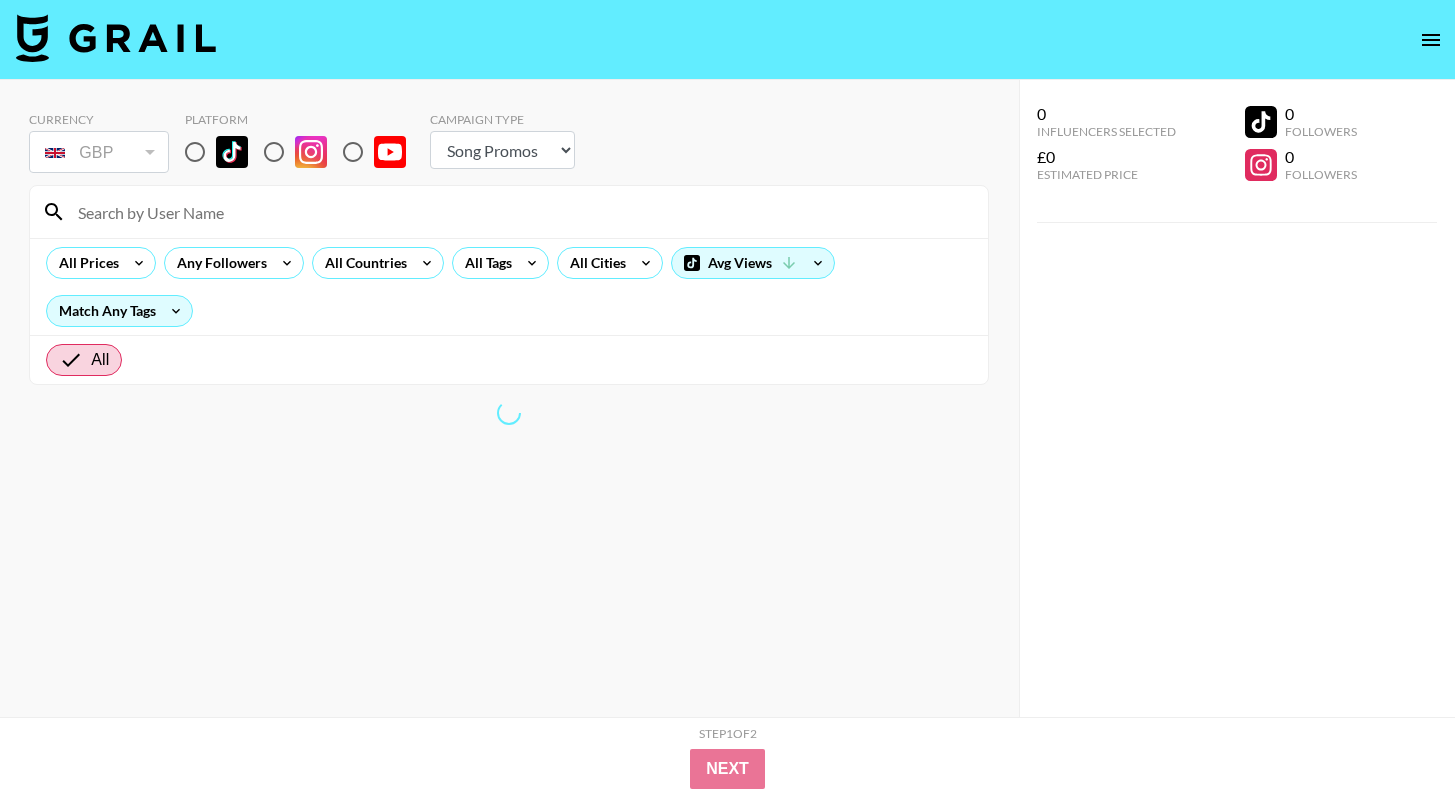 click at bounding box center (195, 152) 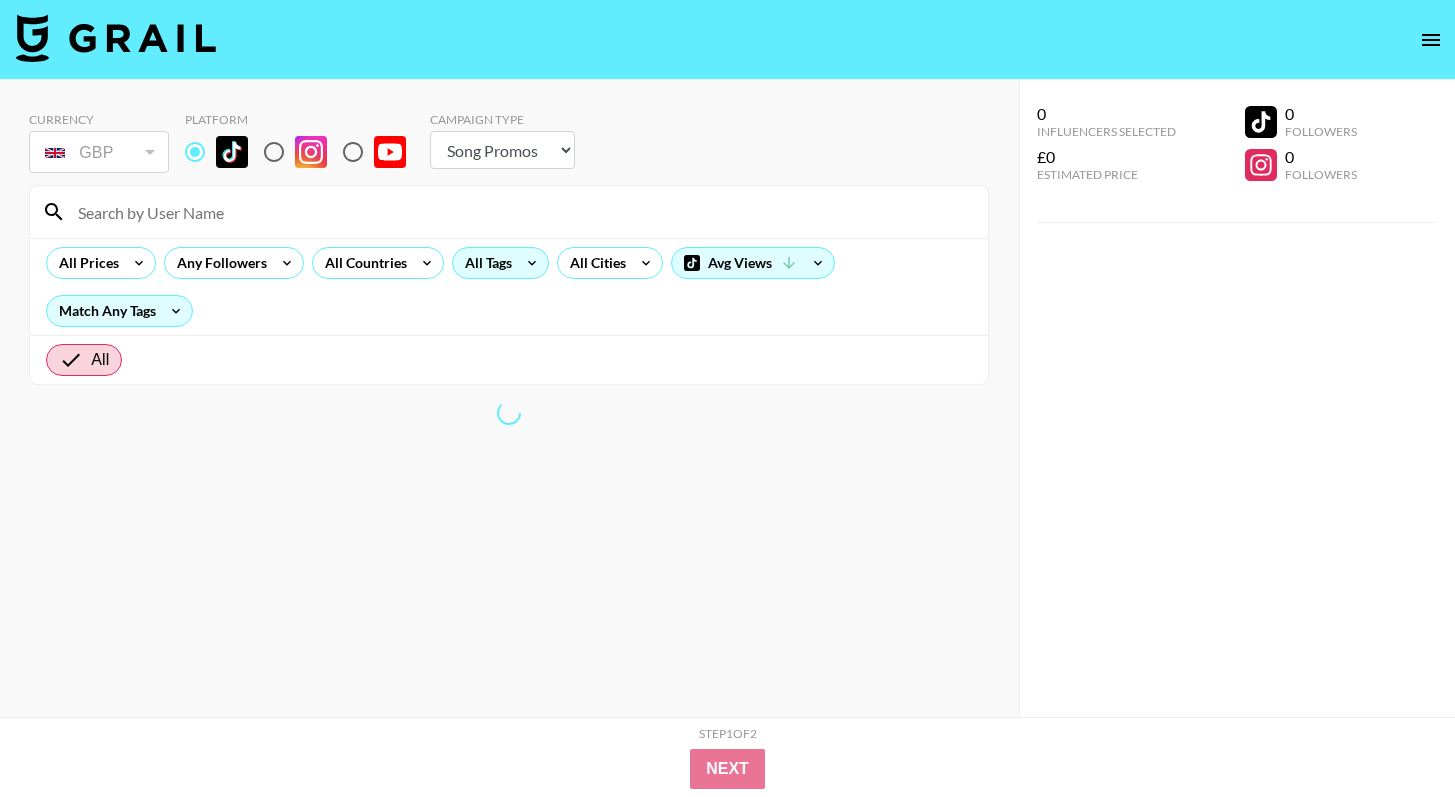 click on "All Tags" at bounding box center [484, 263] 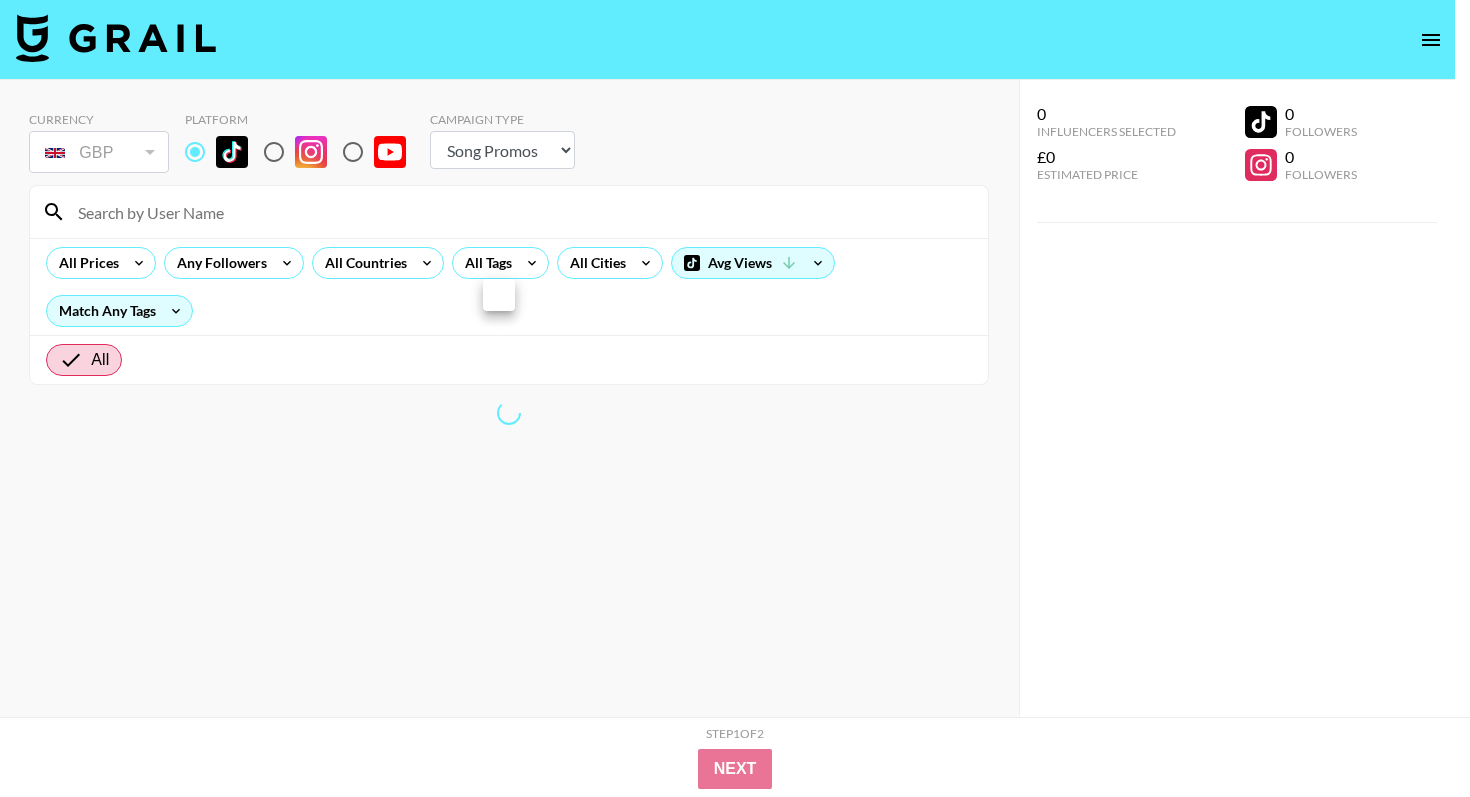 click at bounding box center [735, 398] 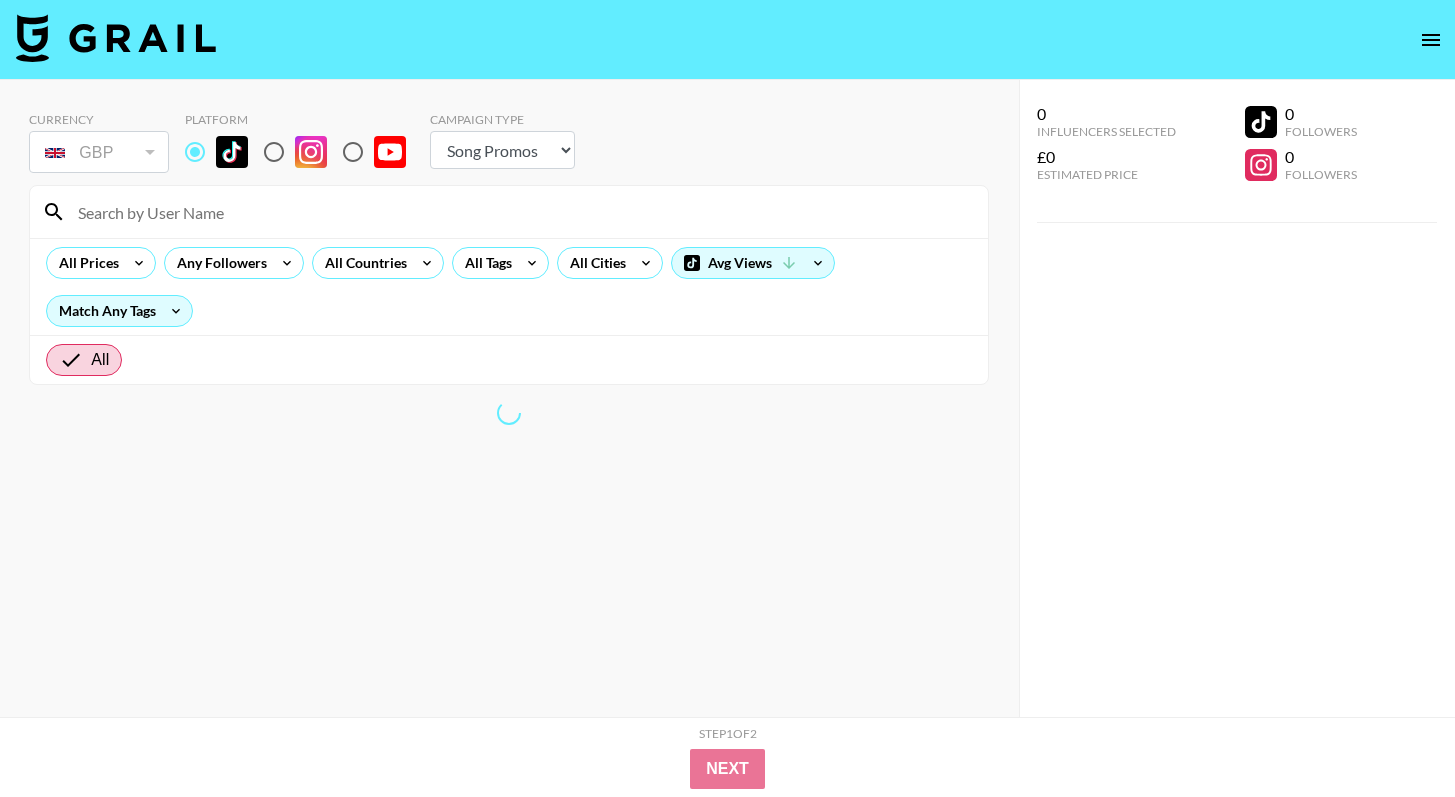 click on "Currency GBP GBP ​ Platform Campaign Type Choose Type... Song Promos Brand Promos" at bounding box center (509, 144) 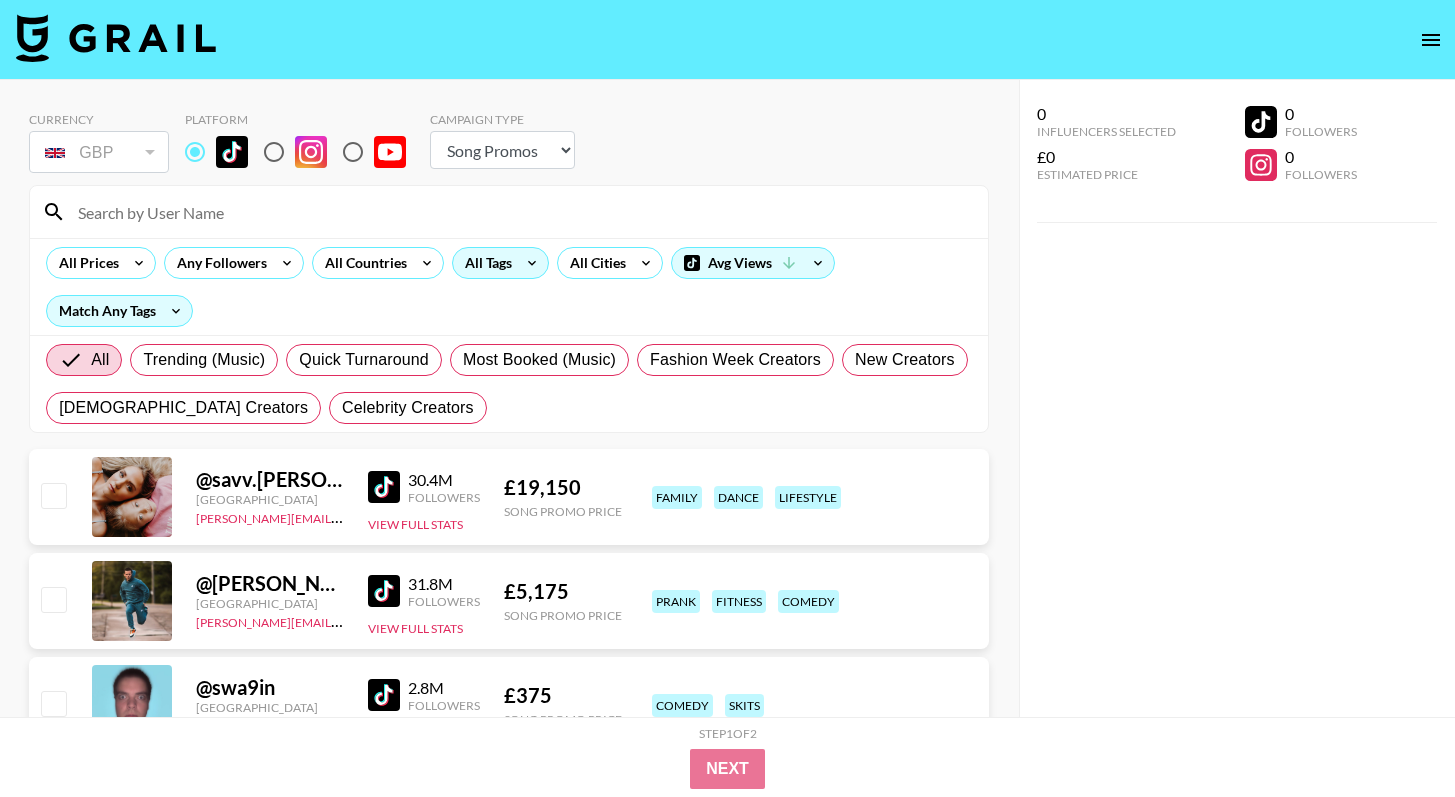 click on "All Tags" at bounding box center (500, 263) 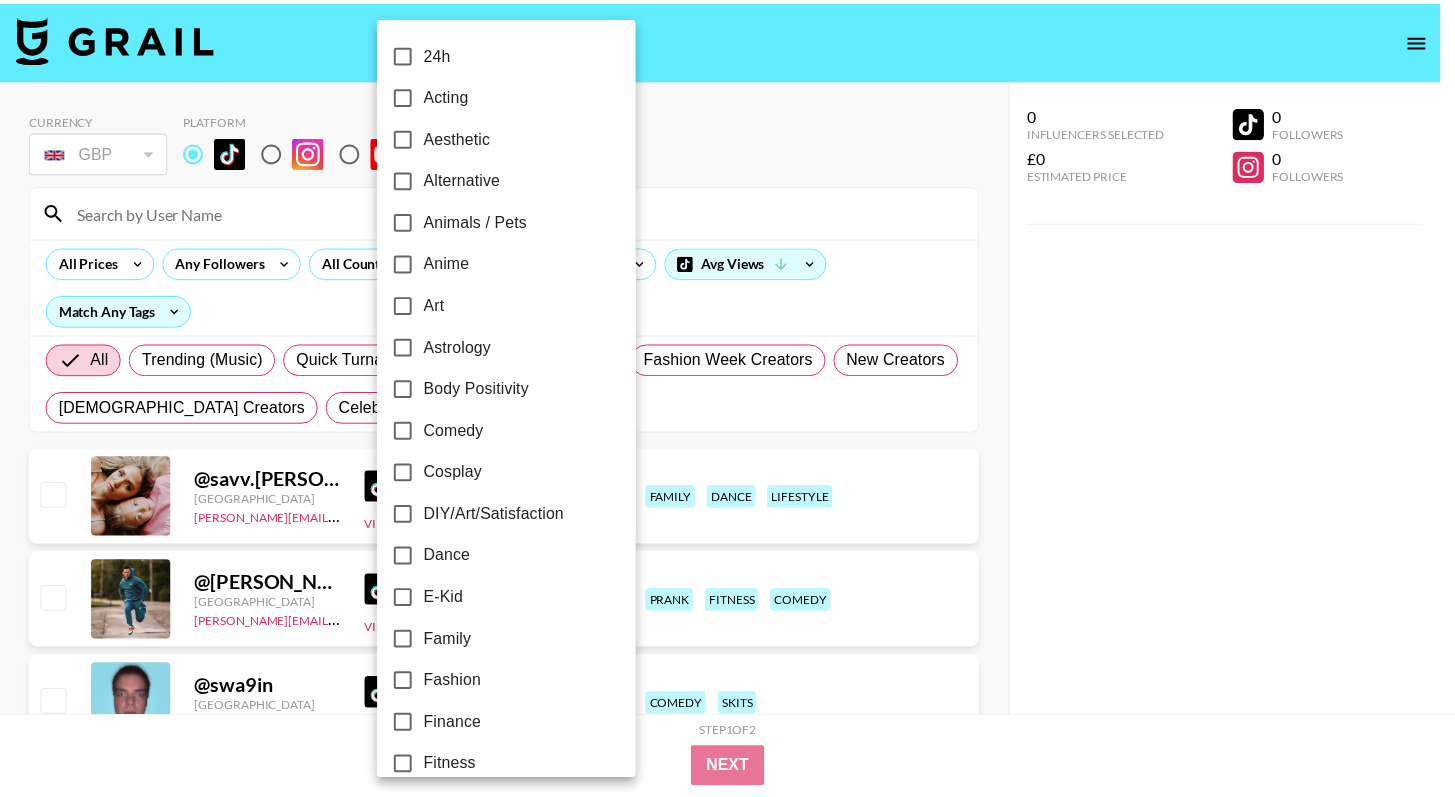 scroll, scrollTop: 722, scrollLeft: 0, axis: vertical 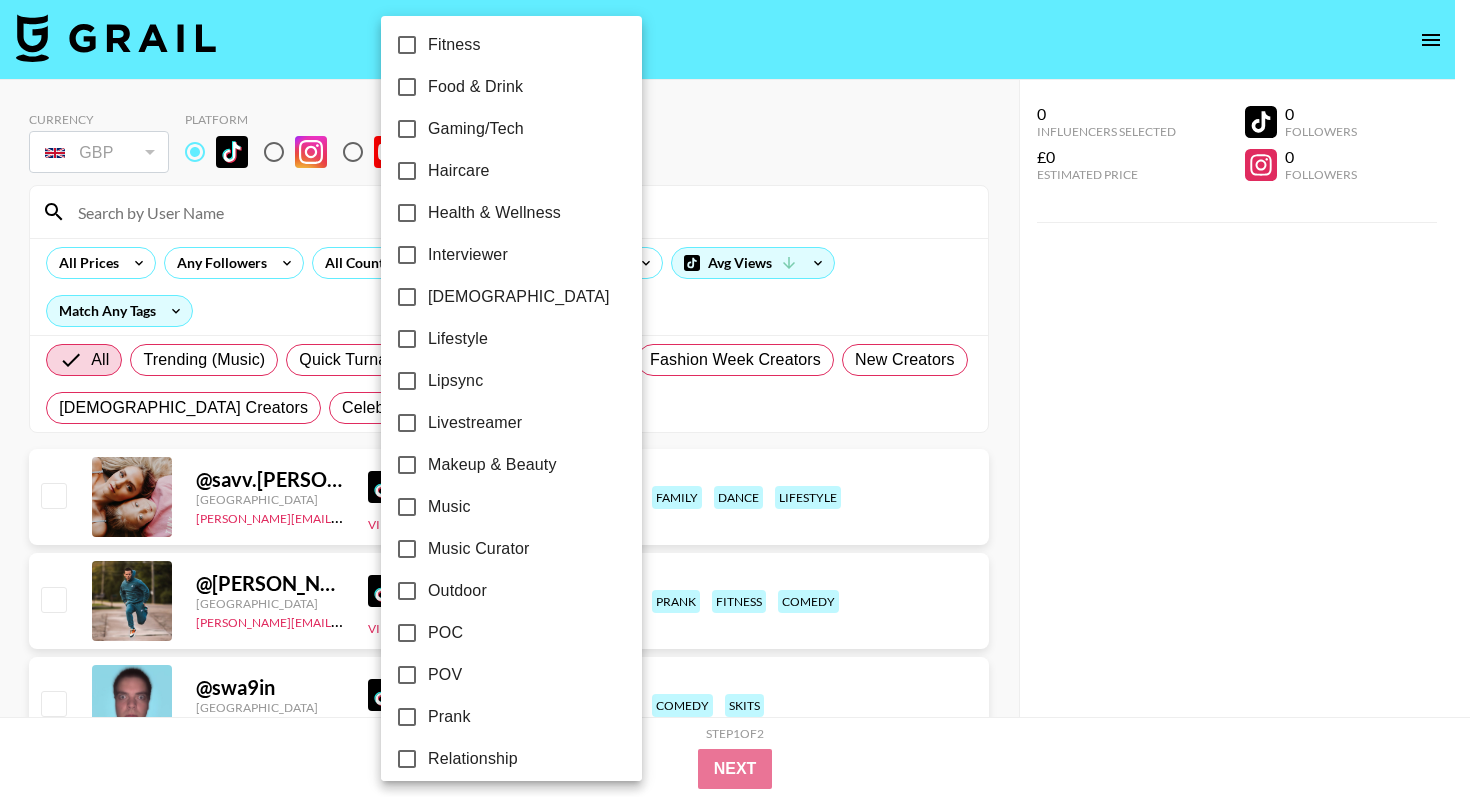 click on "Lipsync" at bounding box center (498, 381) 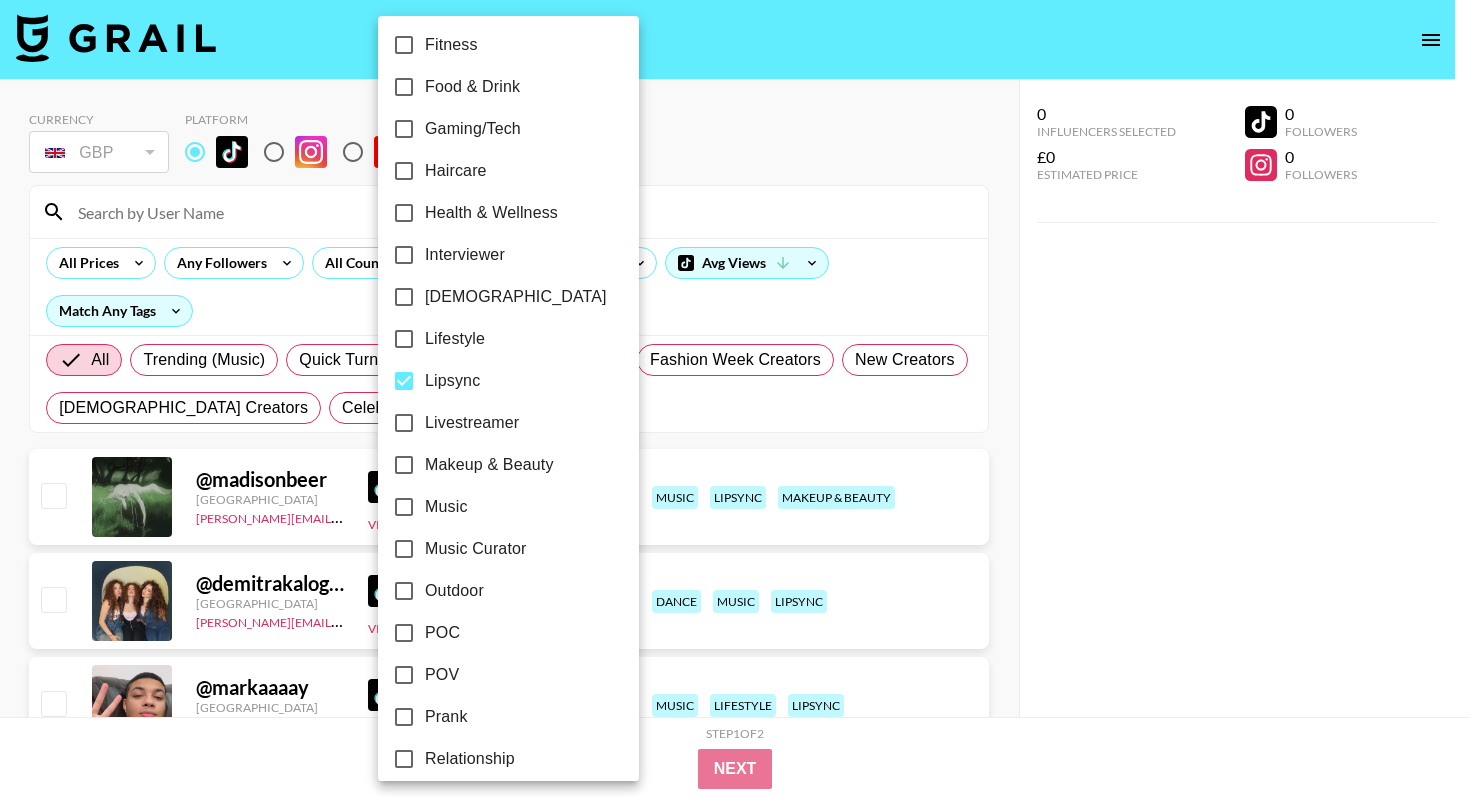 click at bounding box center (735, 398) 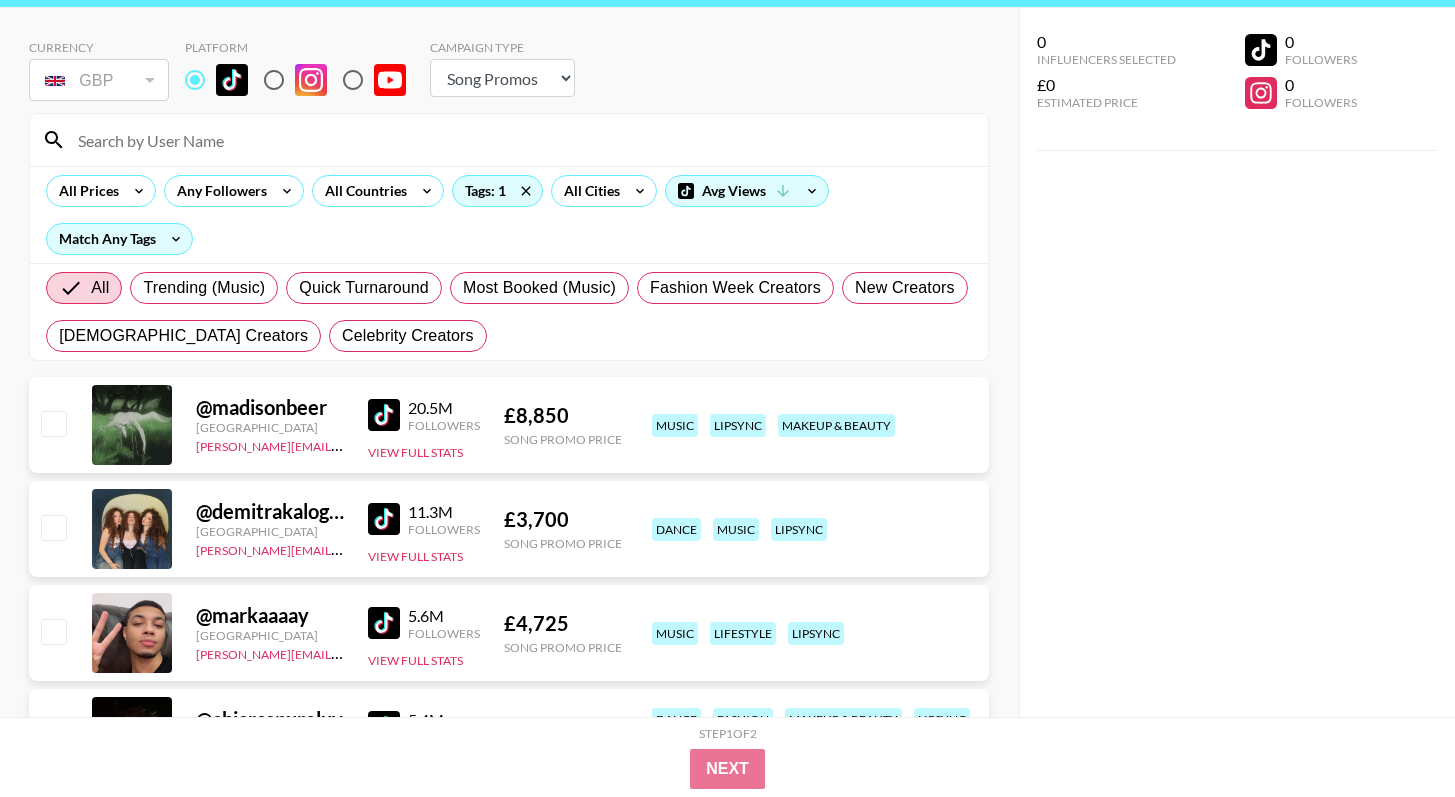 scroll, scrollTop: 186, scrollLeft: 0, axis: vertical 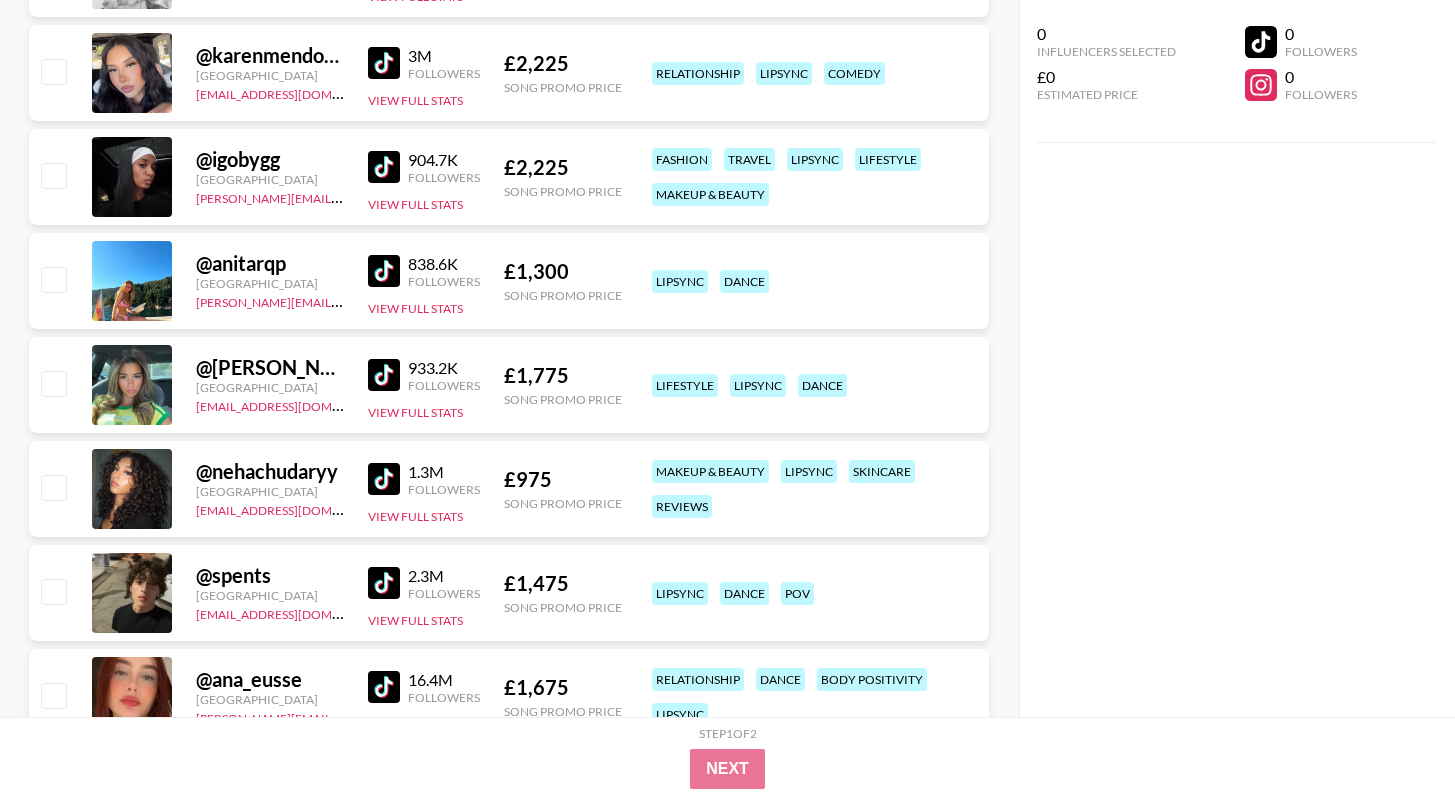click at bounding box center (384, 375) 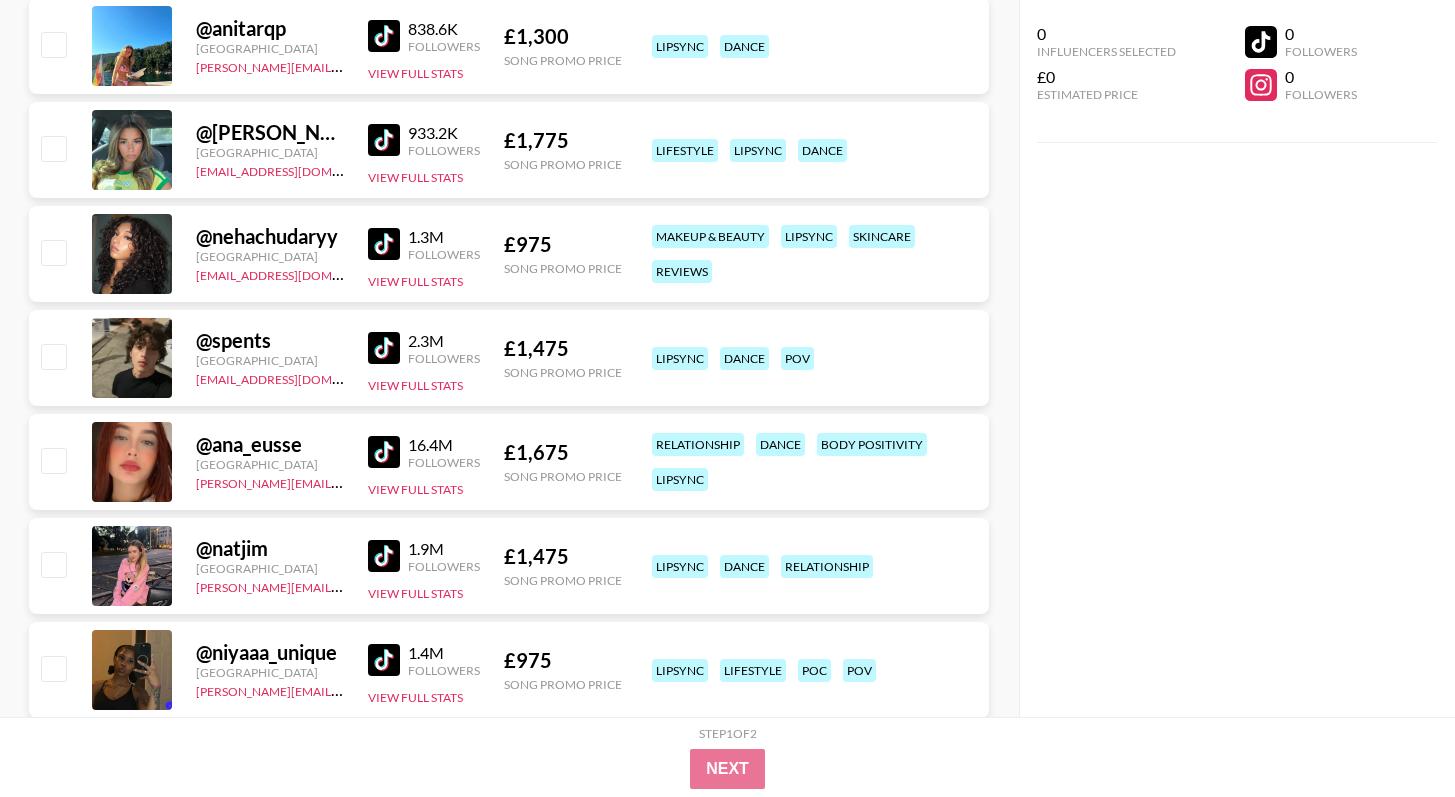 scroll, scrollTop: 3452, scrollLeft: 0, axis: vertical 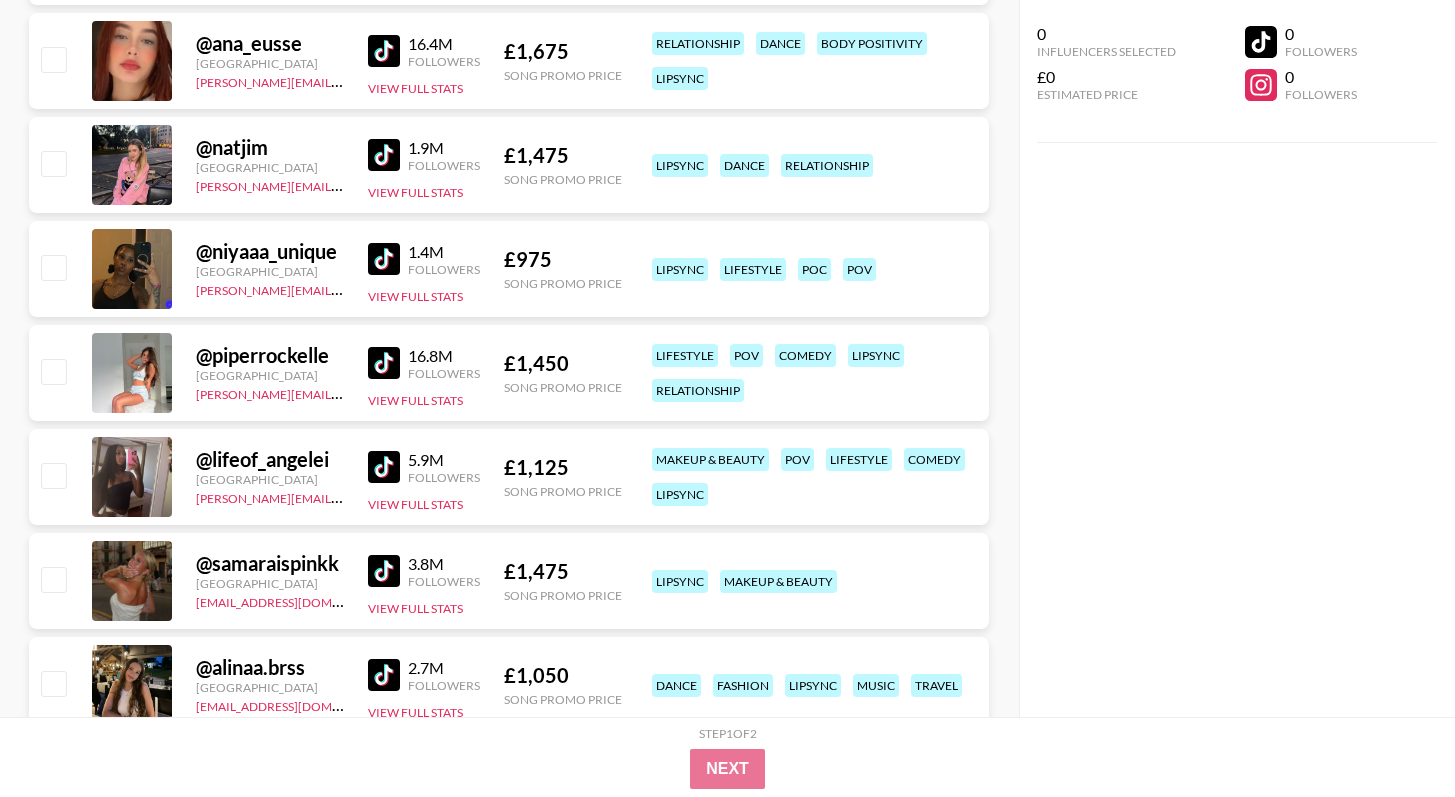 click at bounding box center [384, 571] 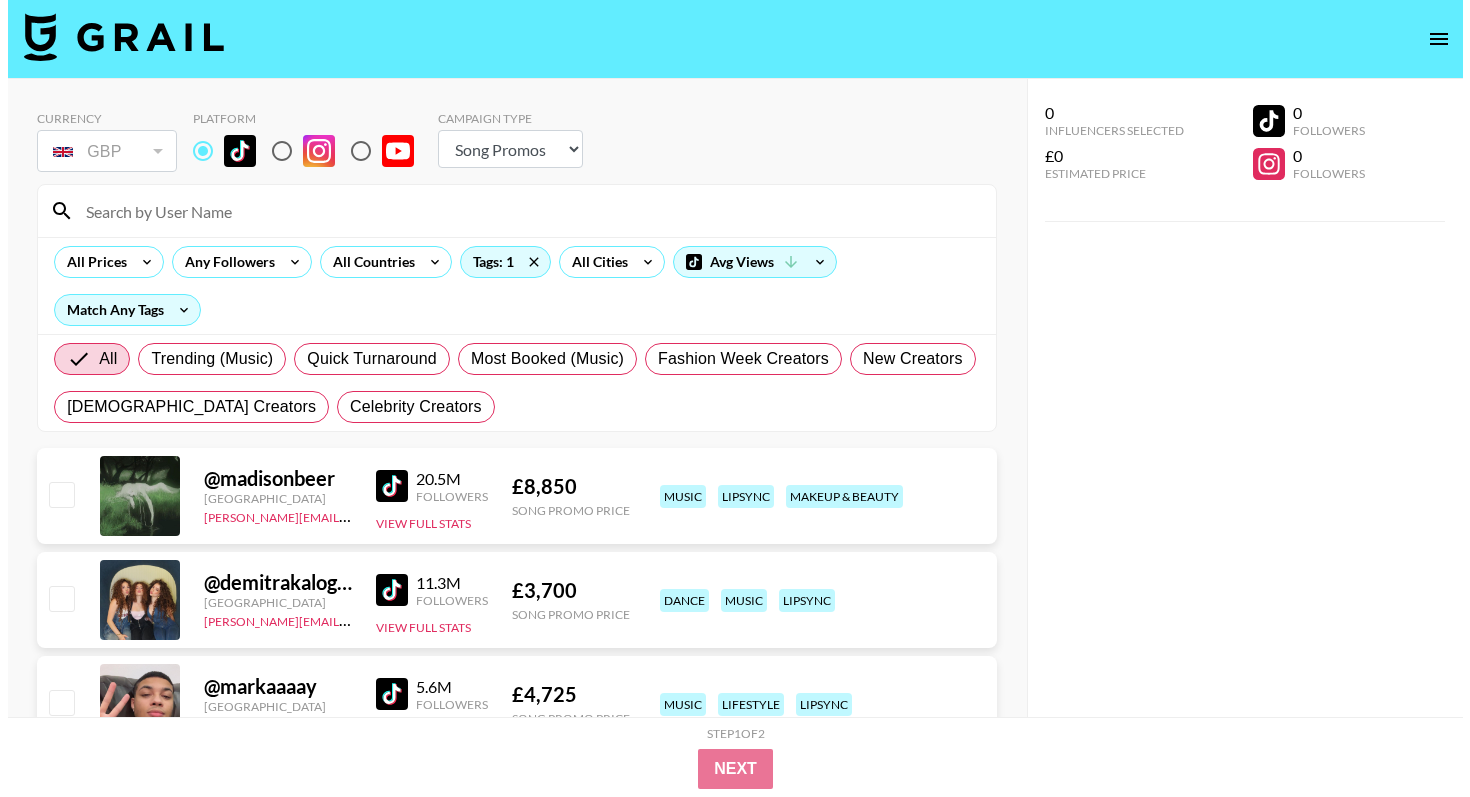 scroll, scrollTop: 0, scrollLeft: 0, axis: both 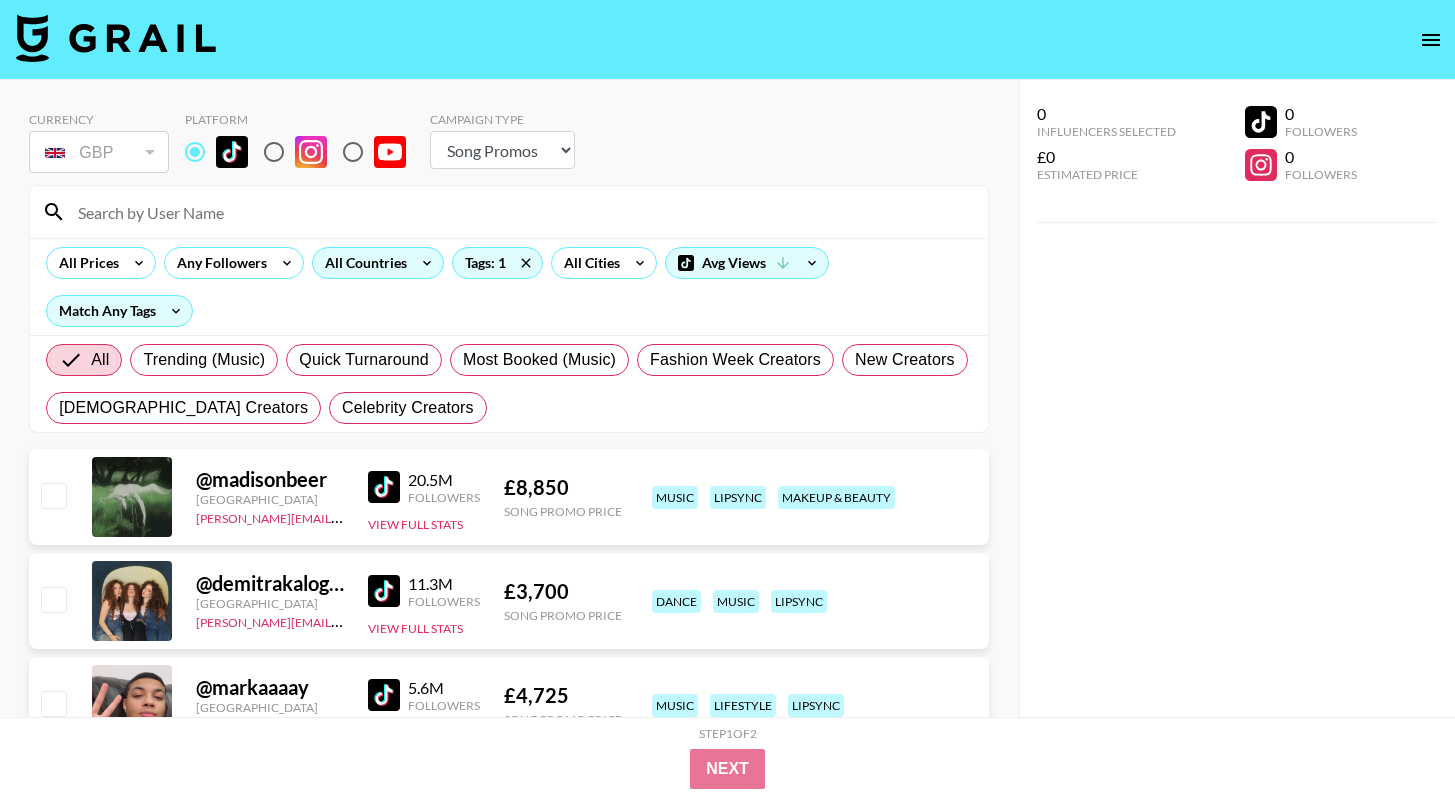 click on "All Countries" at bounding box center [362, 263] 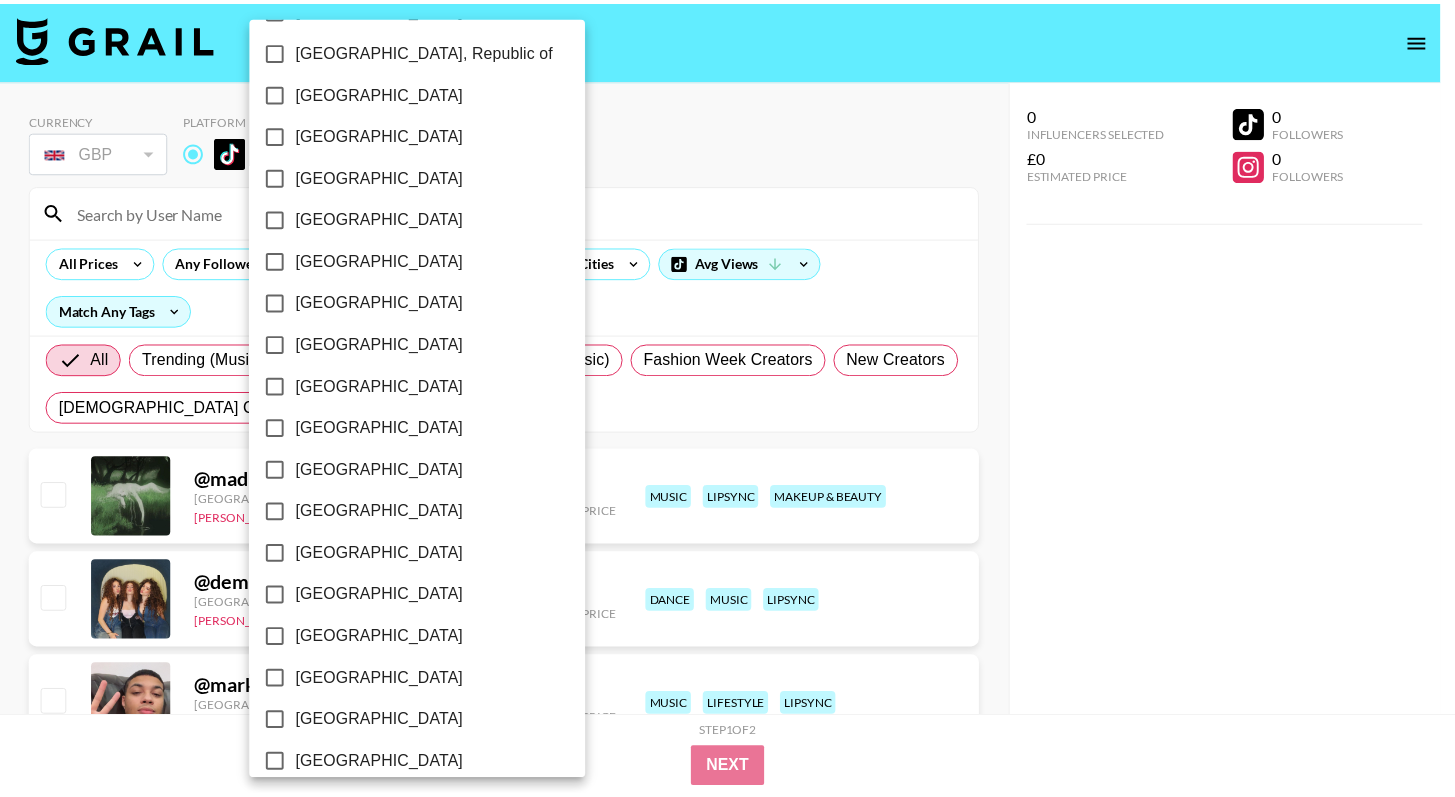 scroll, scrollTop: 1535, scrollLeft: 0, axis: vertical 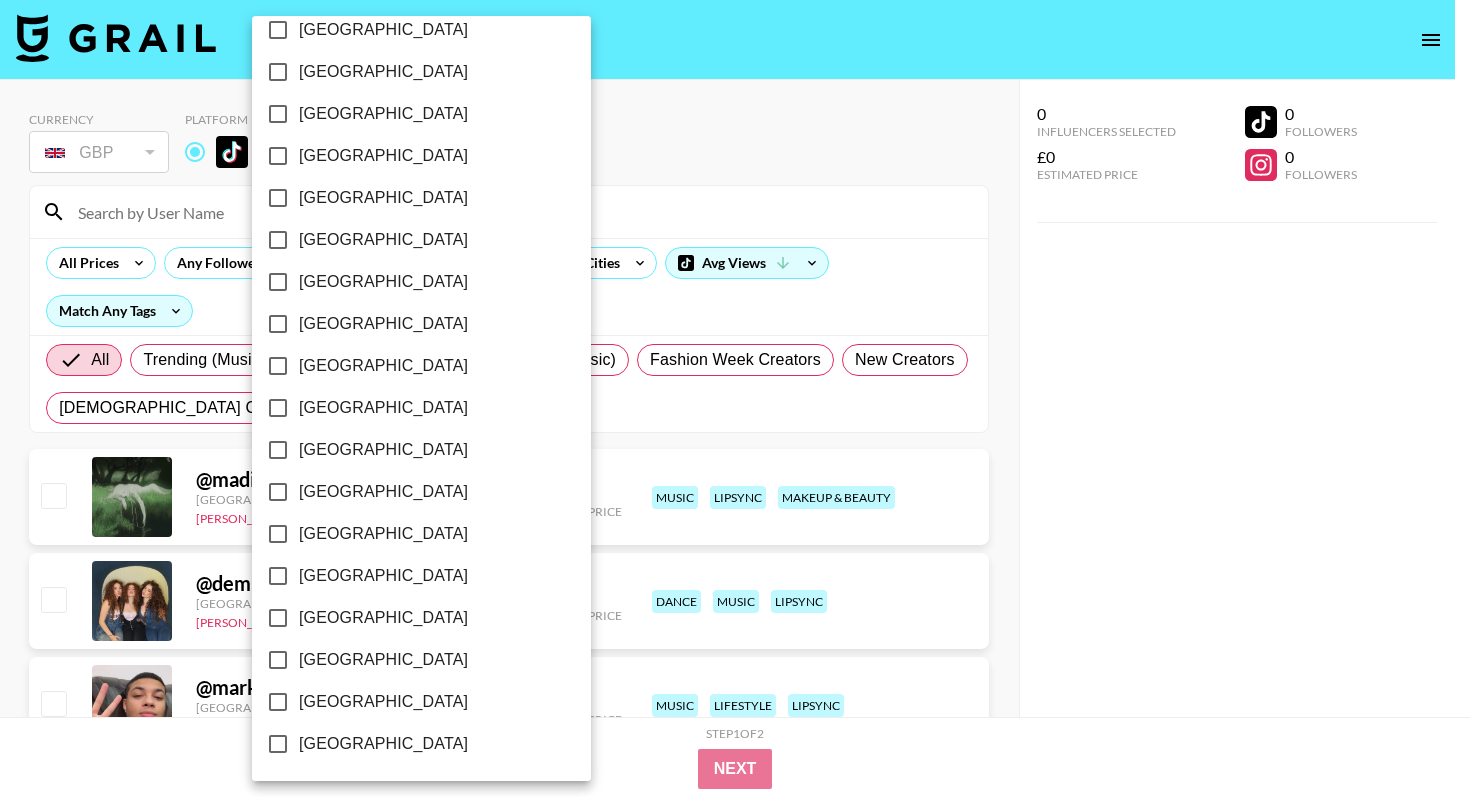 drag, startPoint x: 347, startPoint y: 655, endPoint x: 362, endPoint y: 644, distance: 18.601076 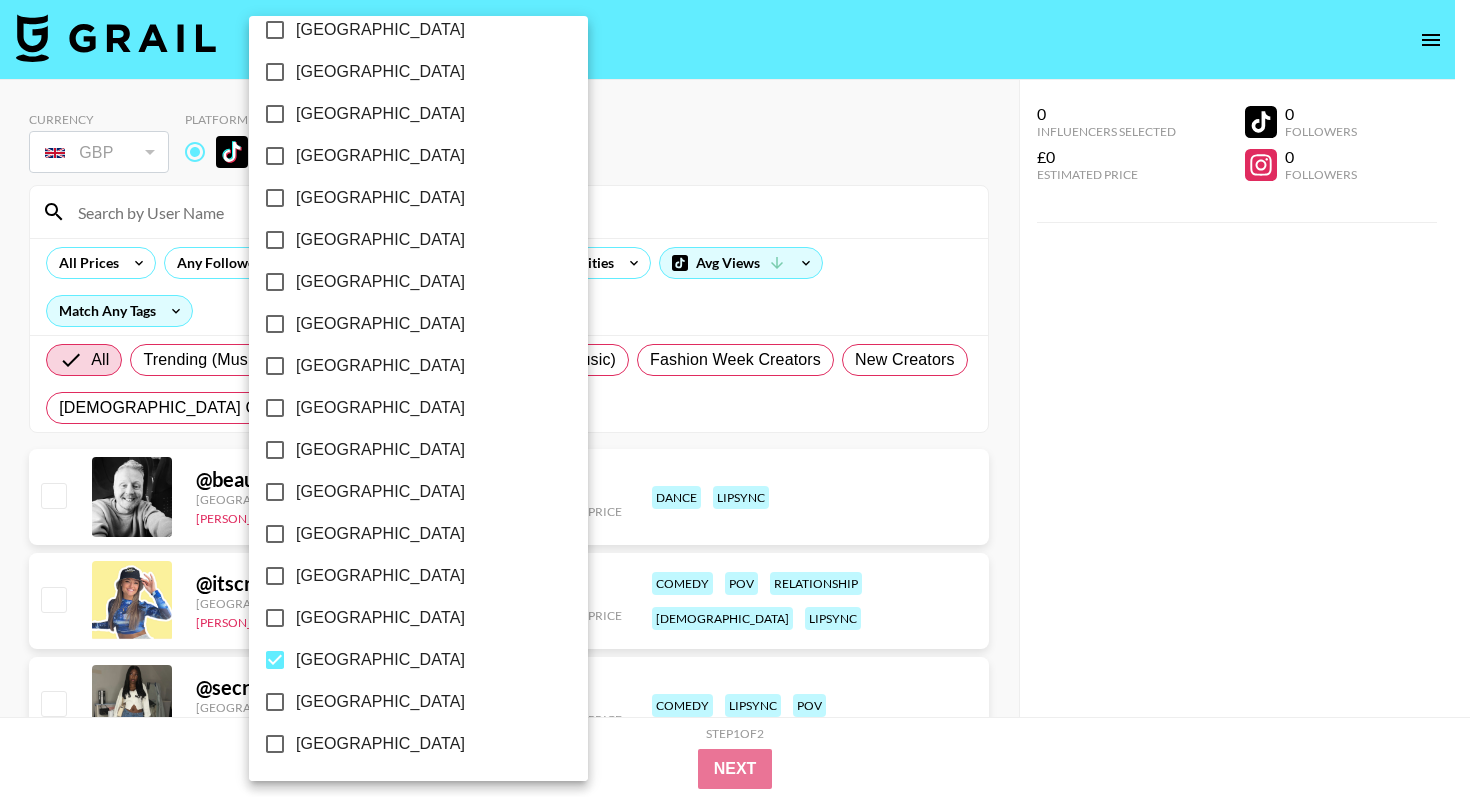 click at bounding box center (735, 398) 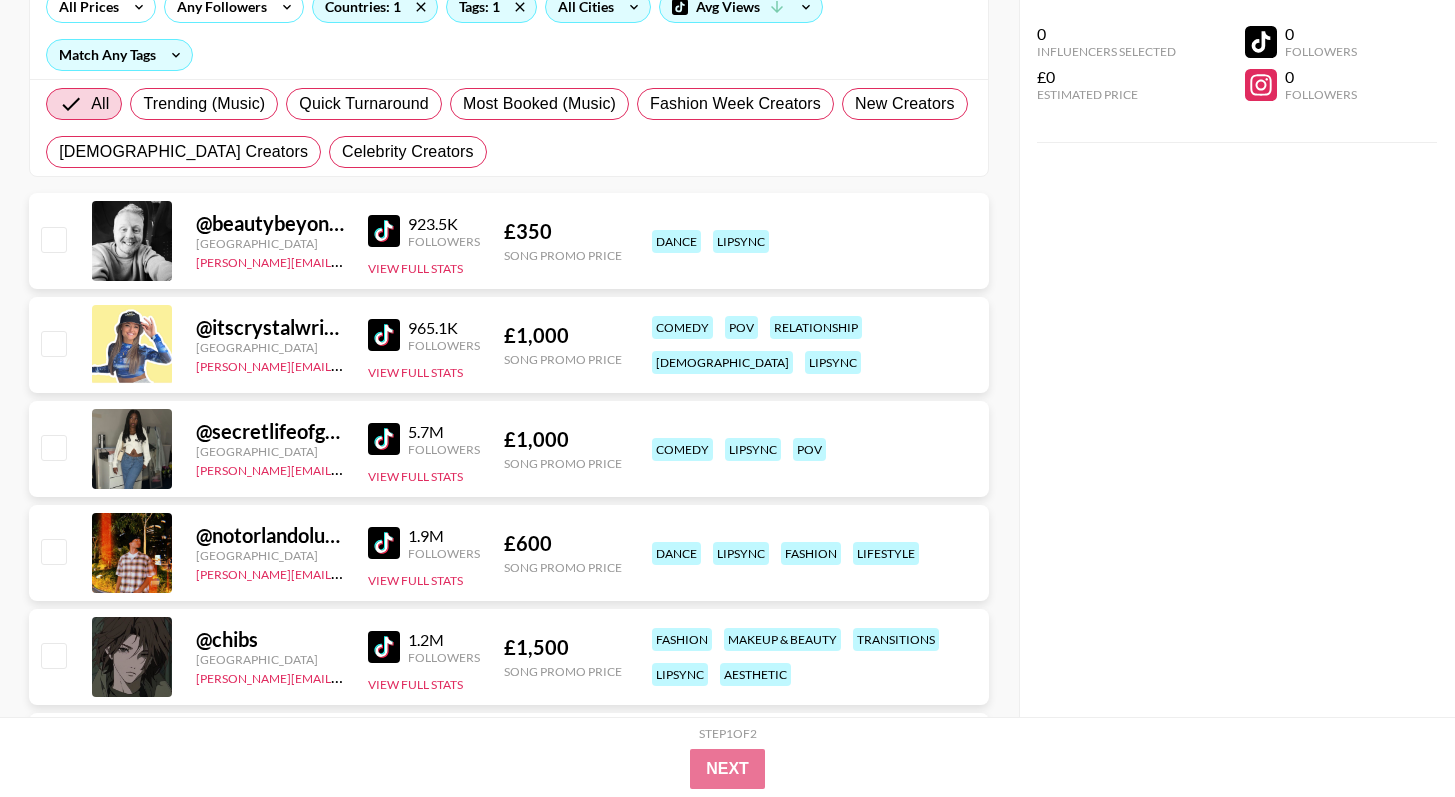 scroll, scrollTop: 0, scrollLeft: 0, axis: both 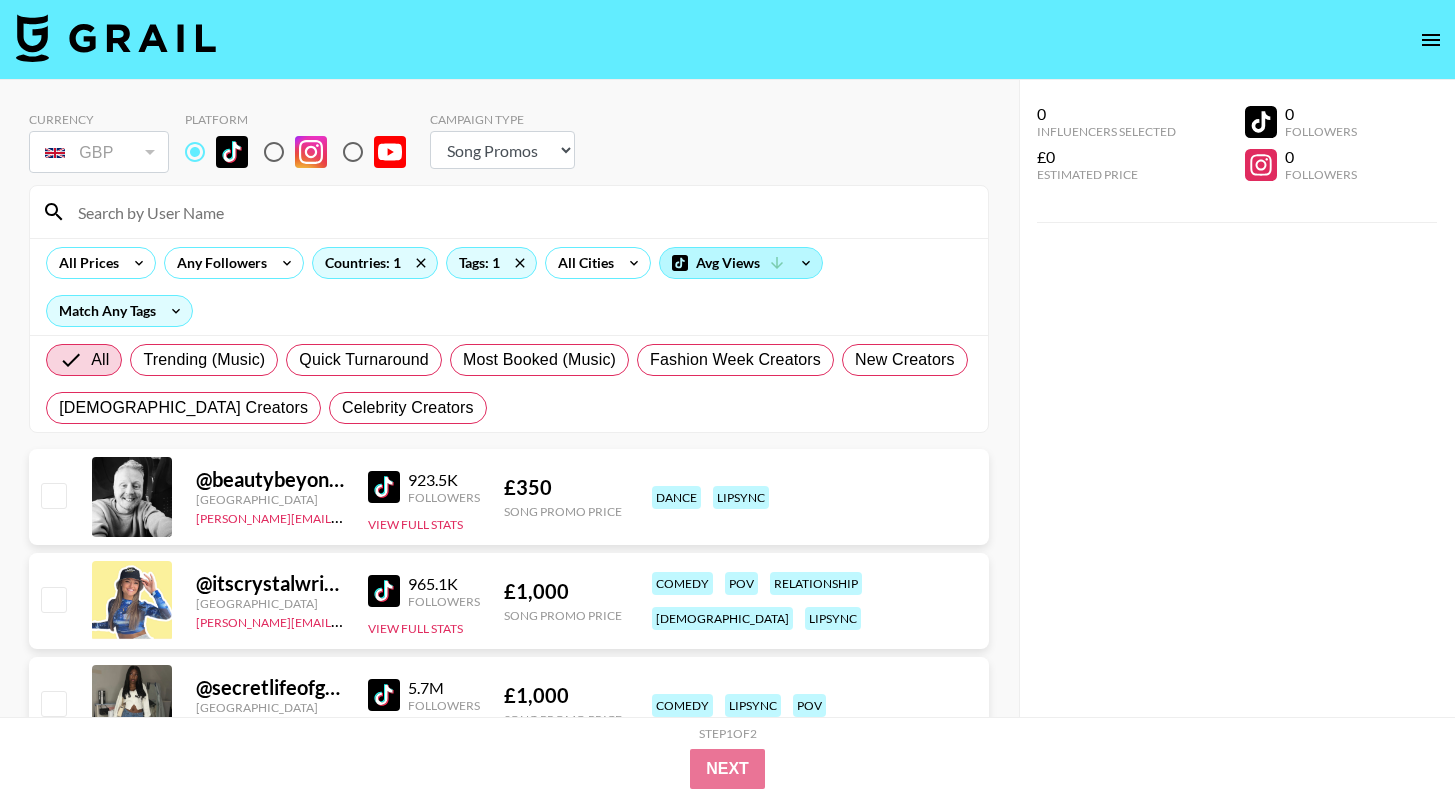 click on "Avg Views" at bounding box center (741, 263) 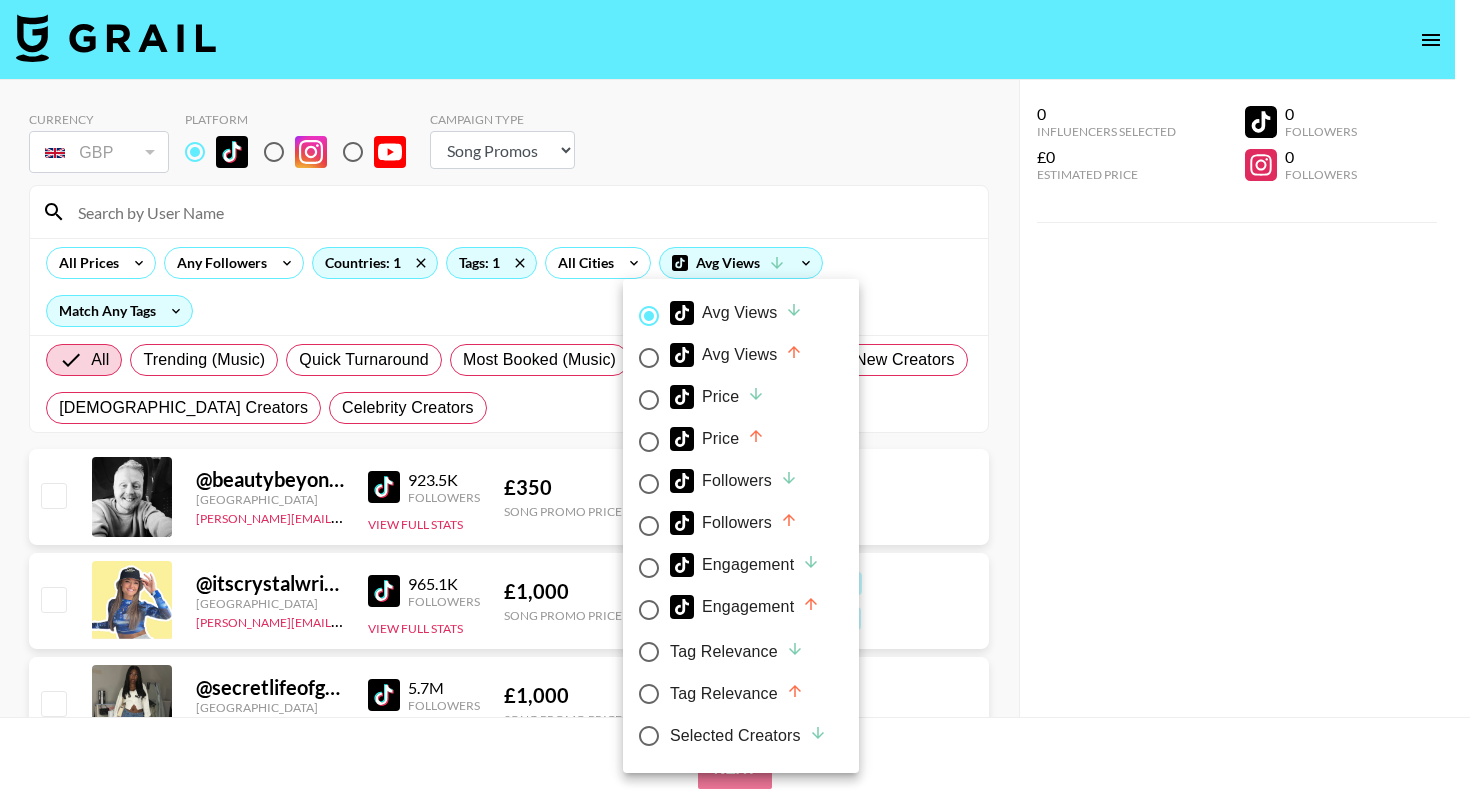 click on "Followers" at bounding box center (734, 484) 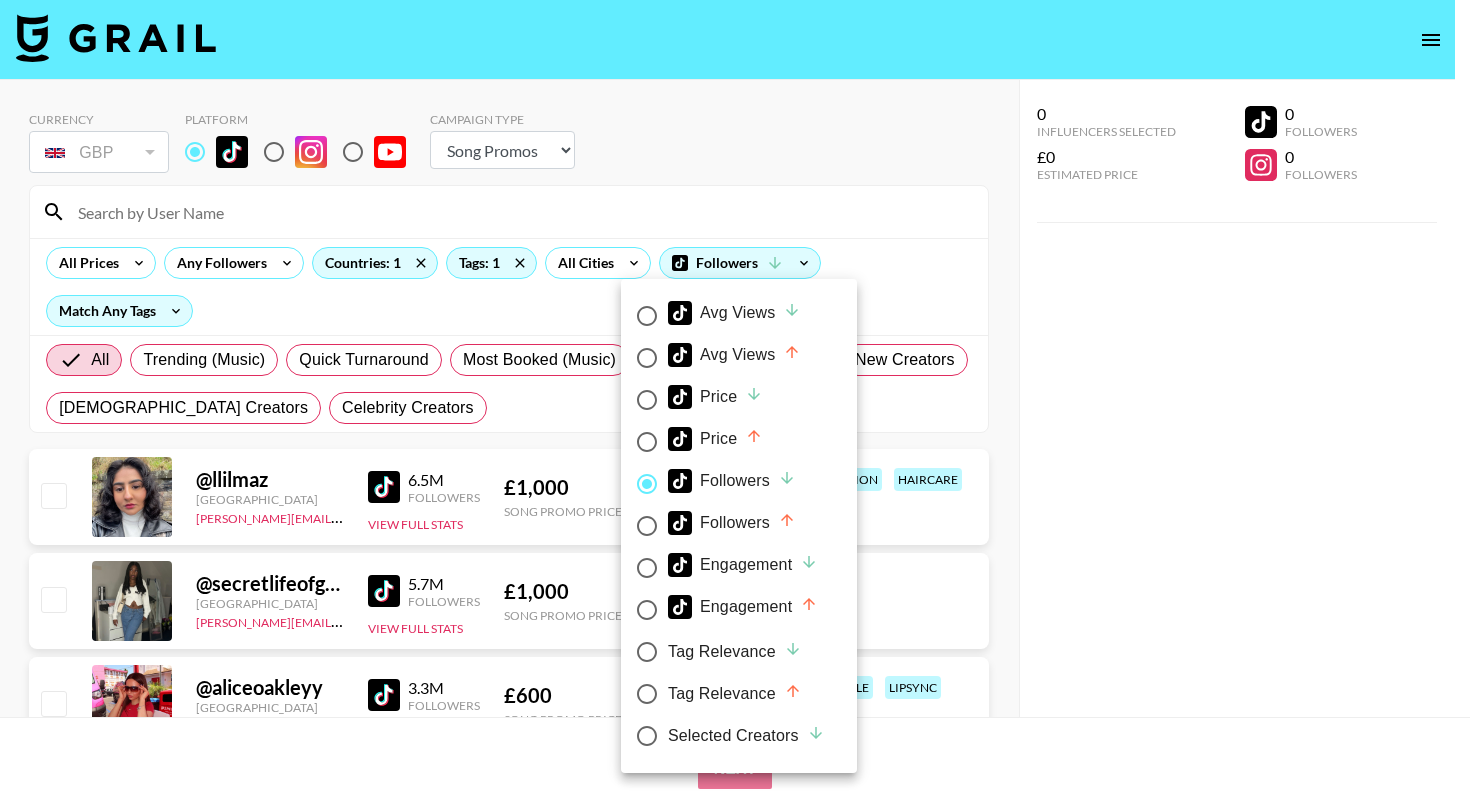 click at bounding box center (735, 398) 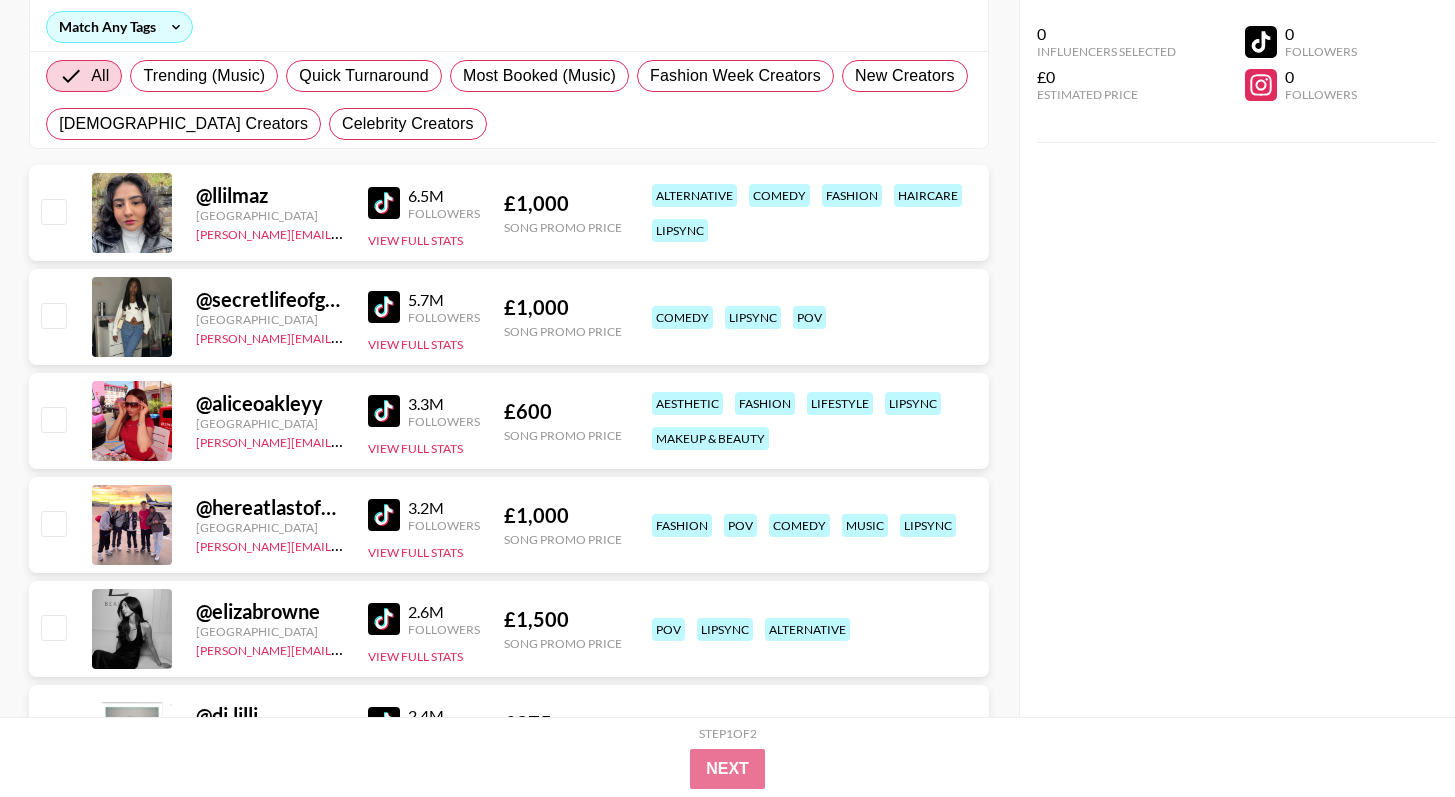 scroll, scrollTop: 423, scrollLeft: 0, axis: vertical 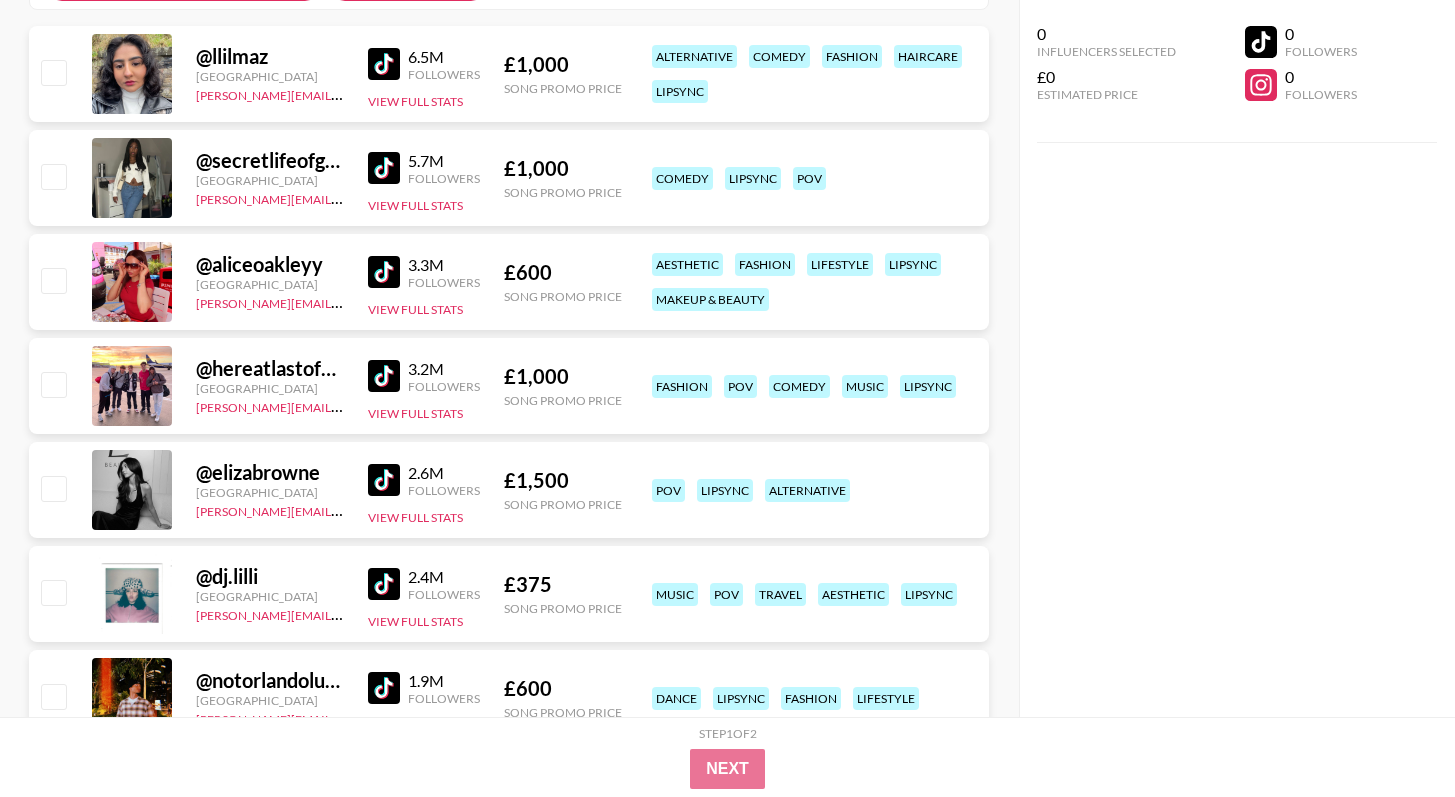 click at bounding box center (384, 272) 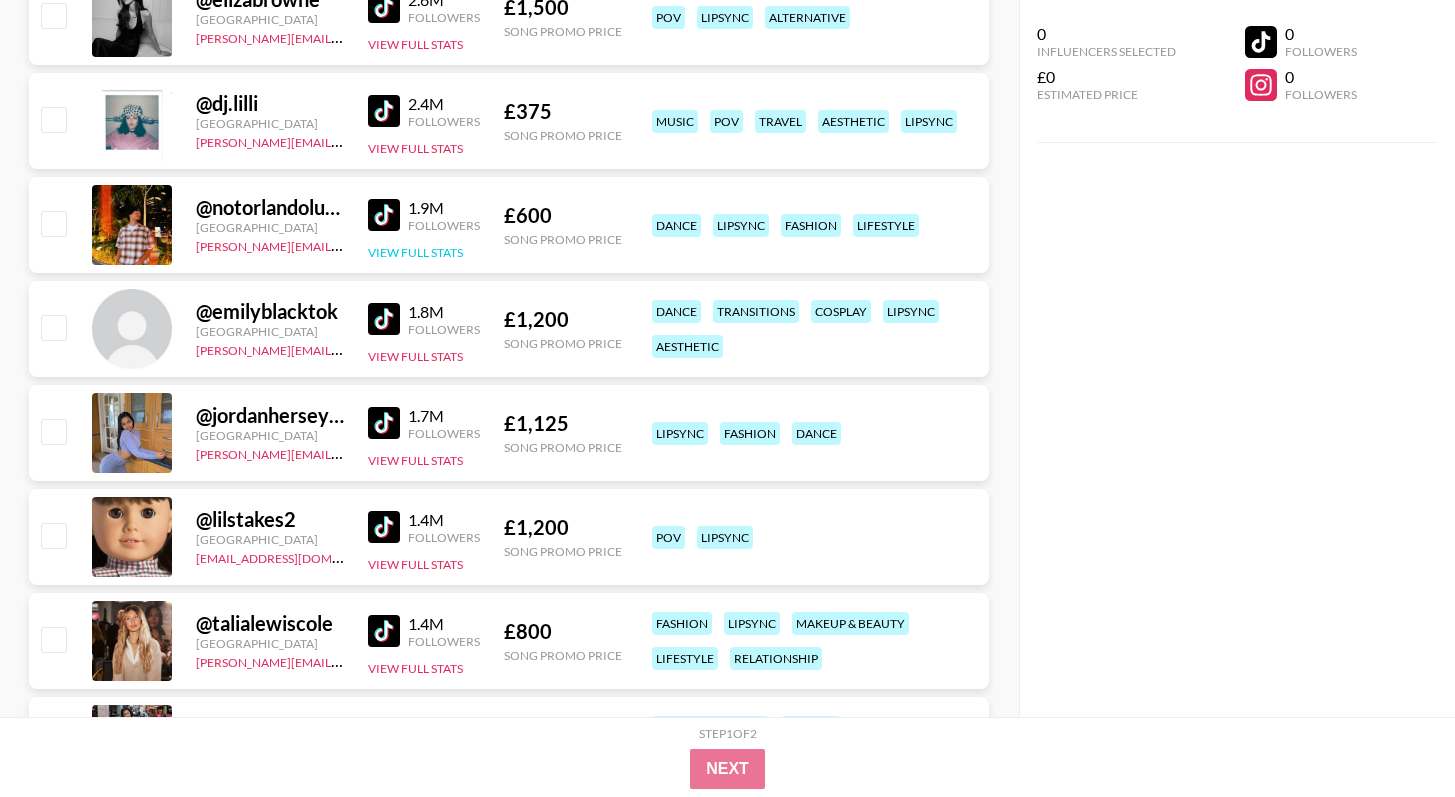 scroll, scrollTop: 946, scrollLeft: 0, axis: vertical 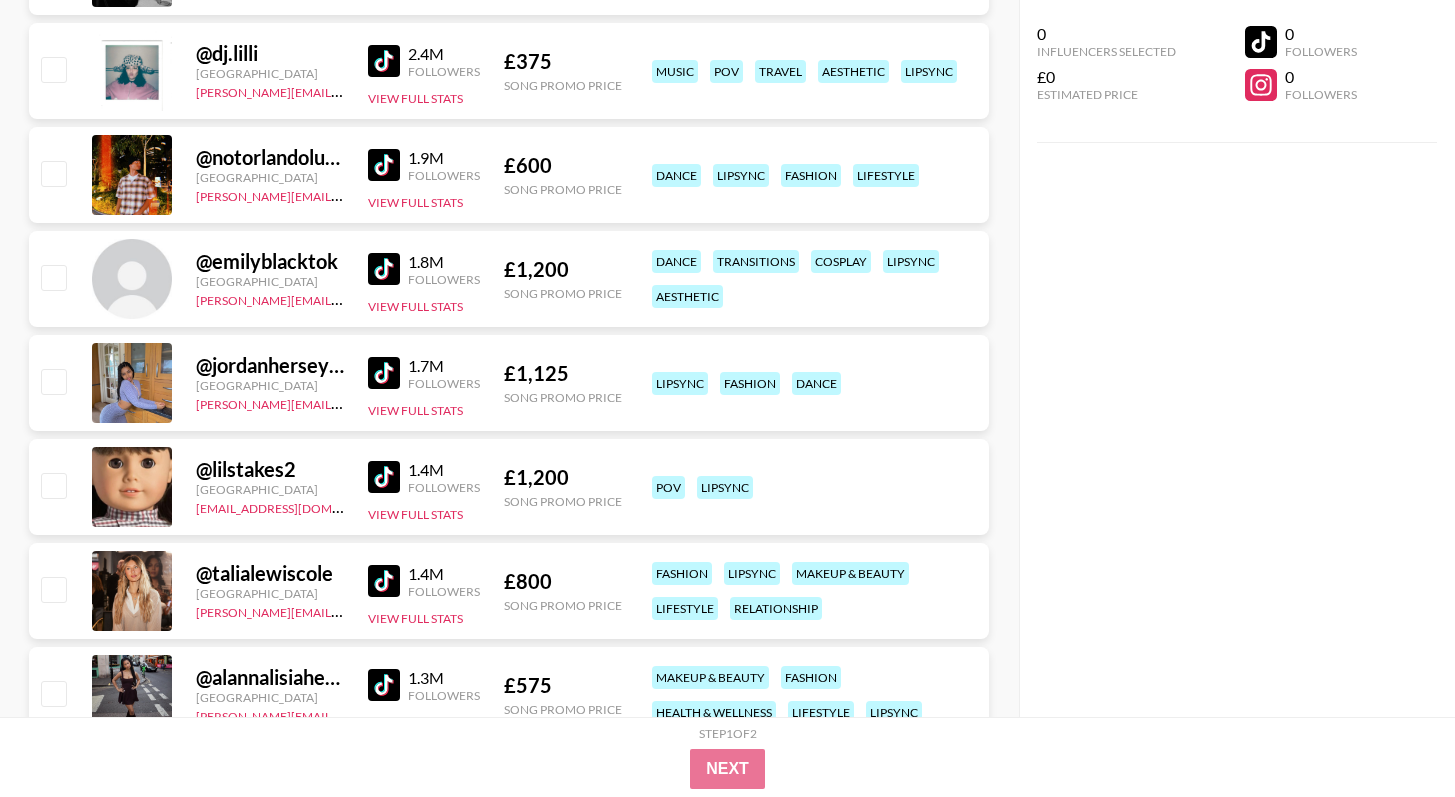 click at bounding box center [384, 373] 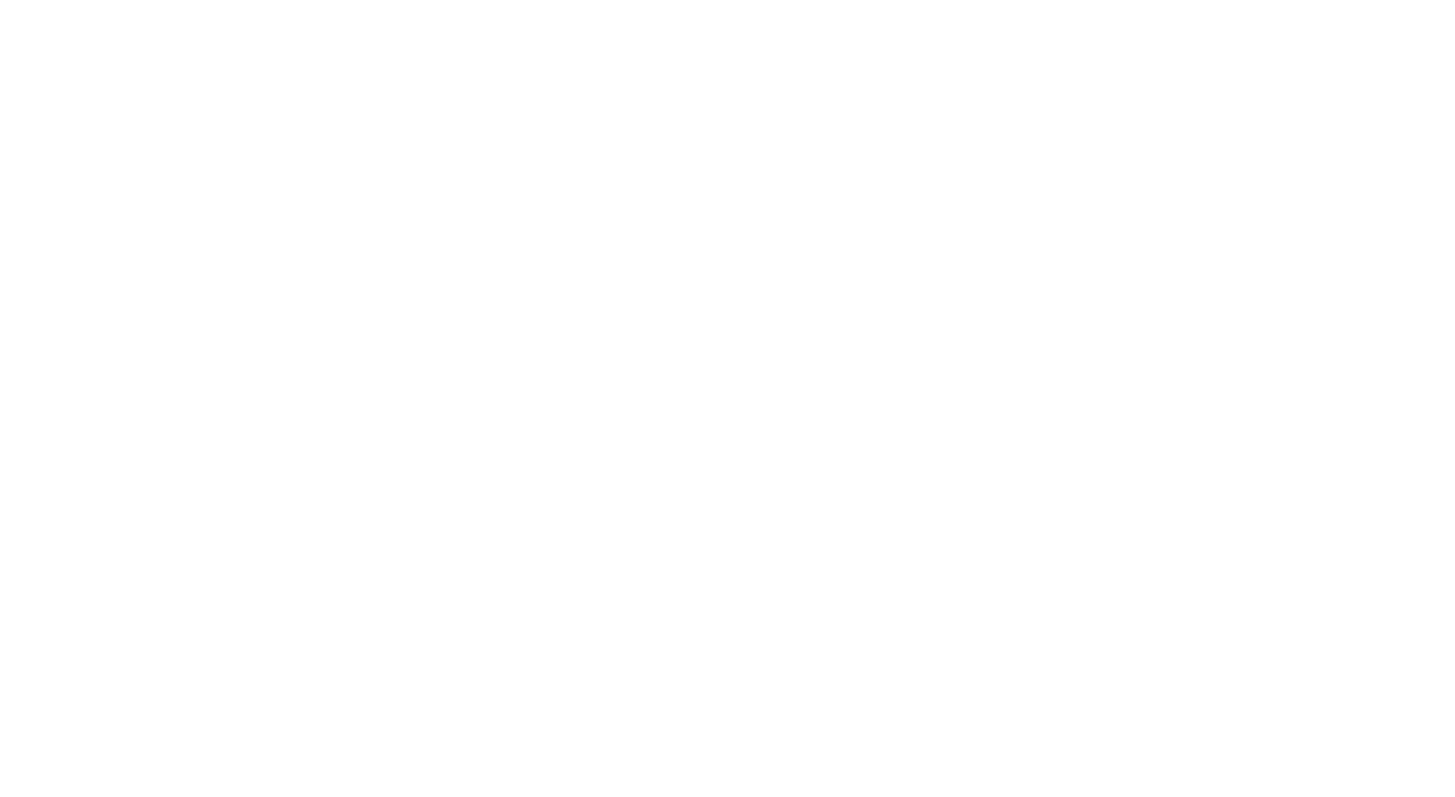 scroll, scrollTop: 0, scrollLeft: 0, axis: both 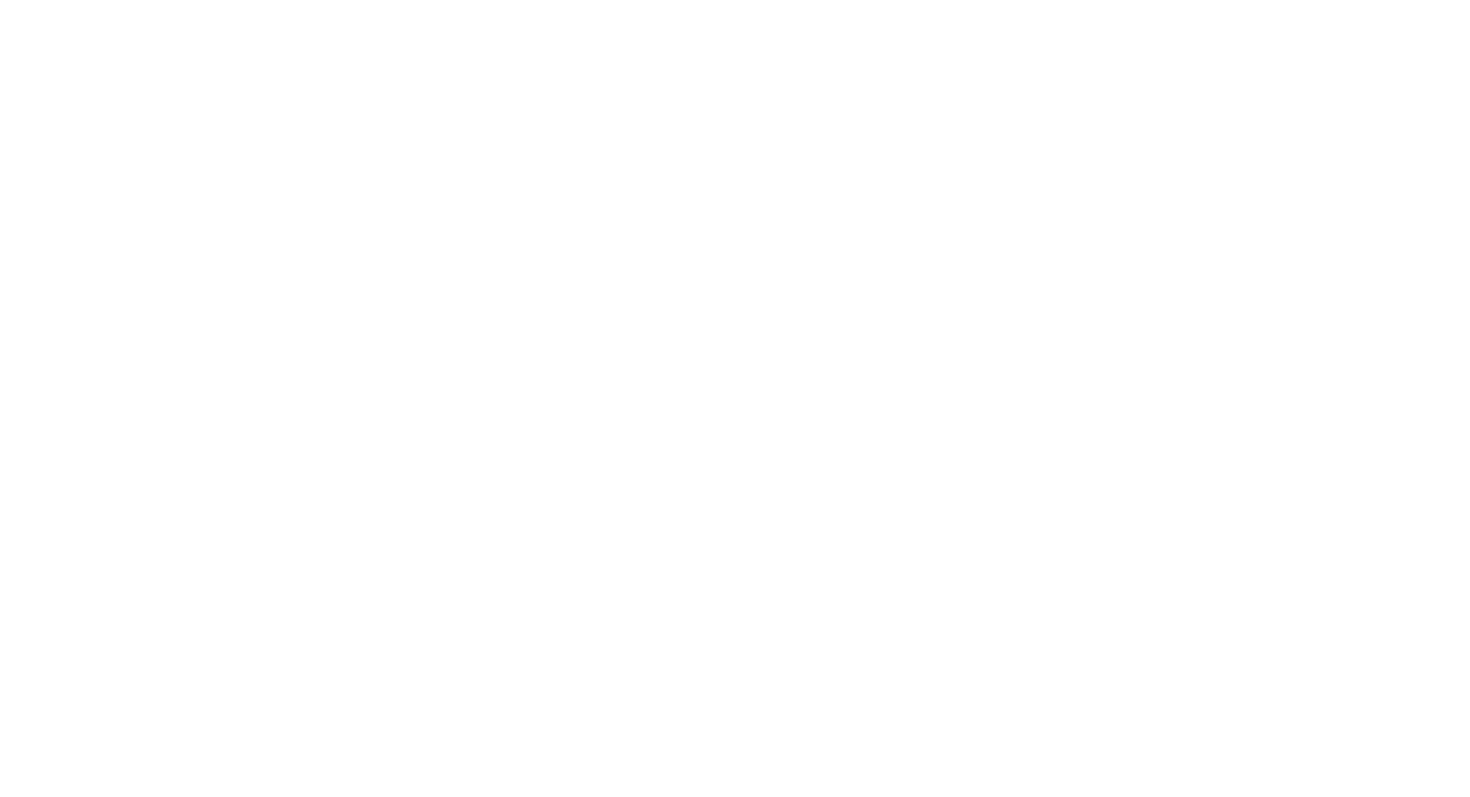 select on "Song" 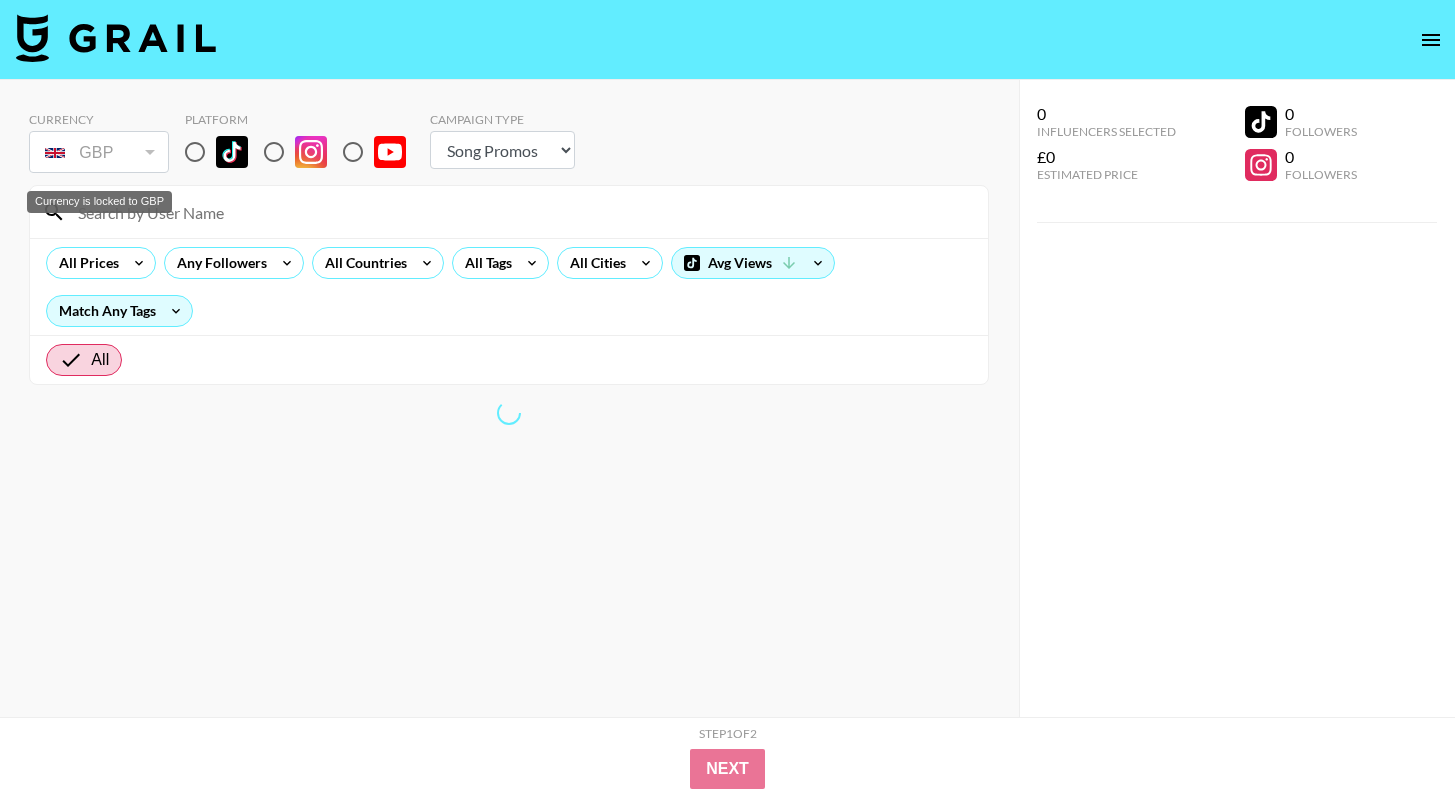 click at bounding box center [195, 152] 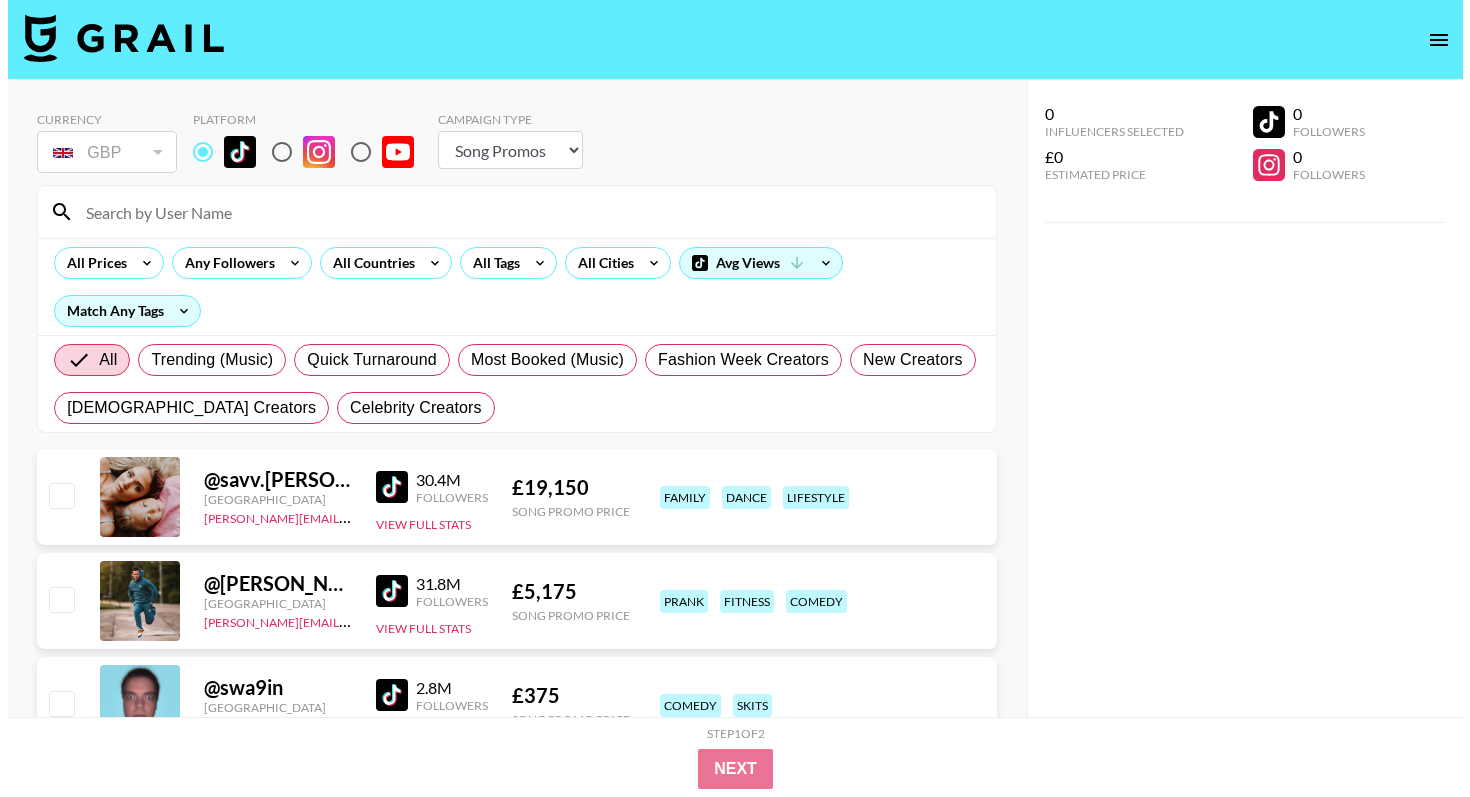 scroll, scrollTop: 80, scrollLeft: 0, axis: vertical 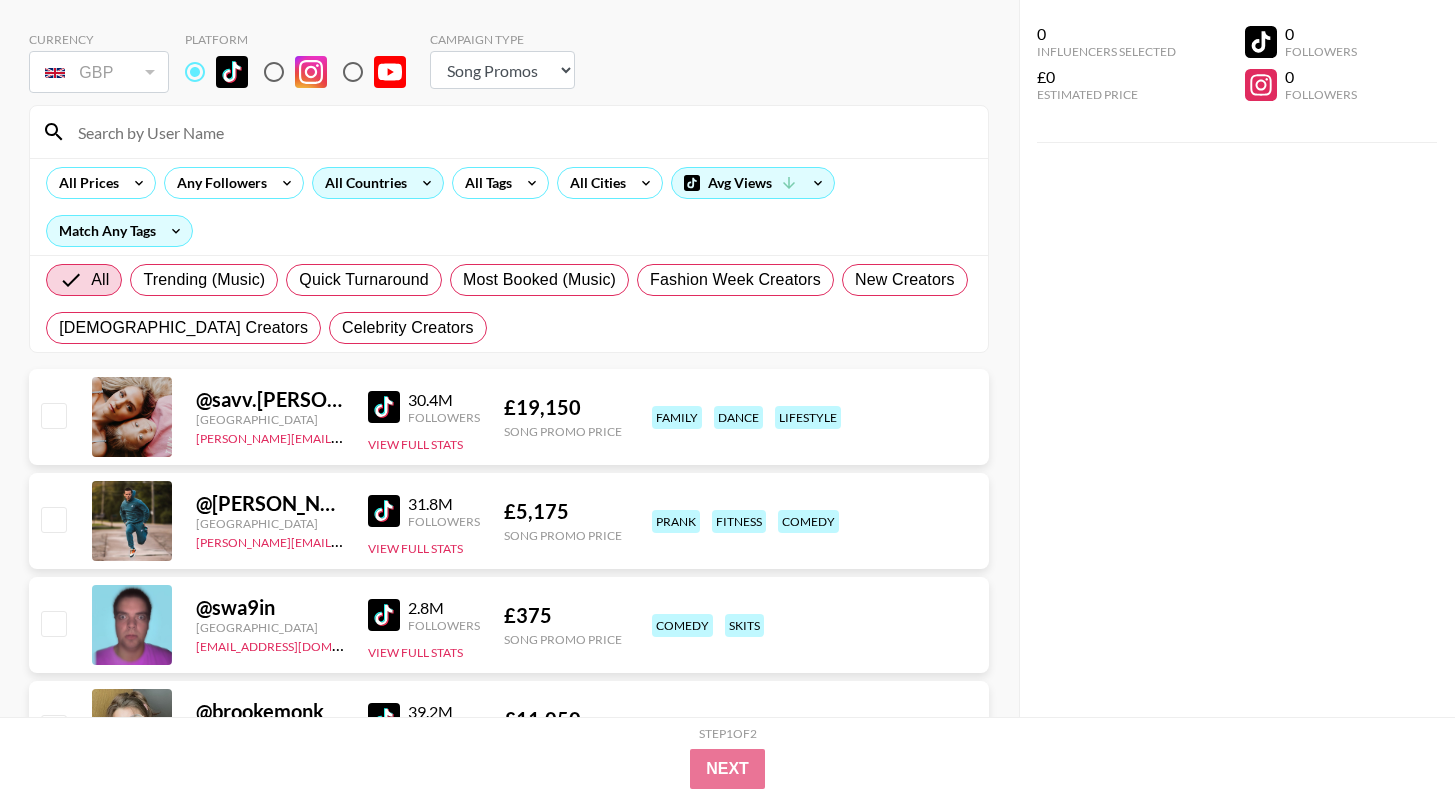 click on "All Countries" at bounding box center [362, 183] 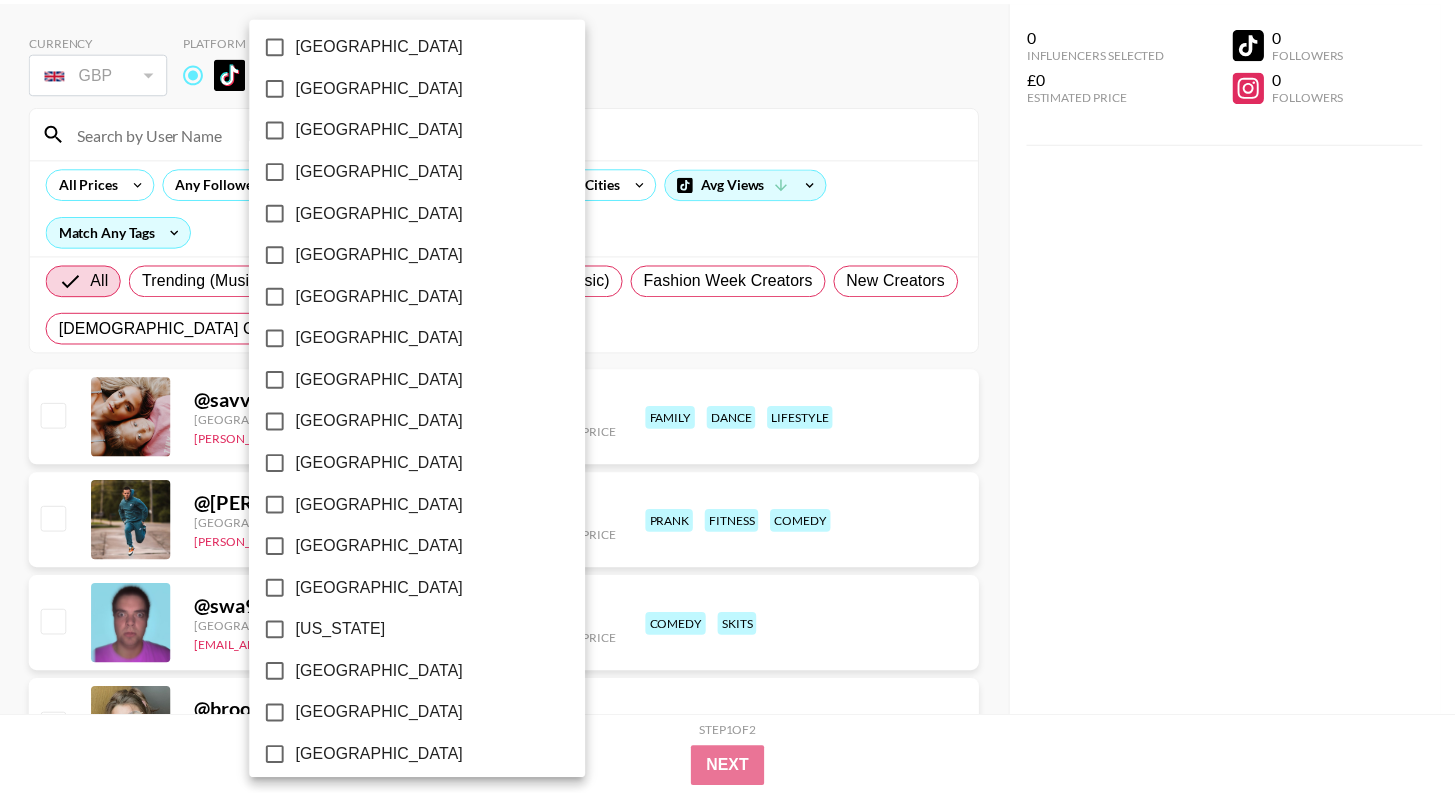 scroll, scrollTop: 219, scrollLeft: 0, axis: vertical 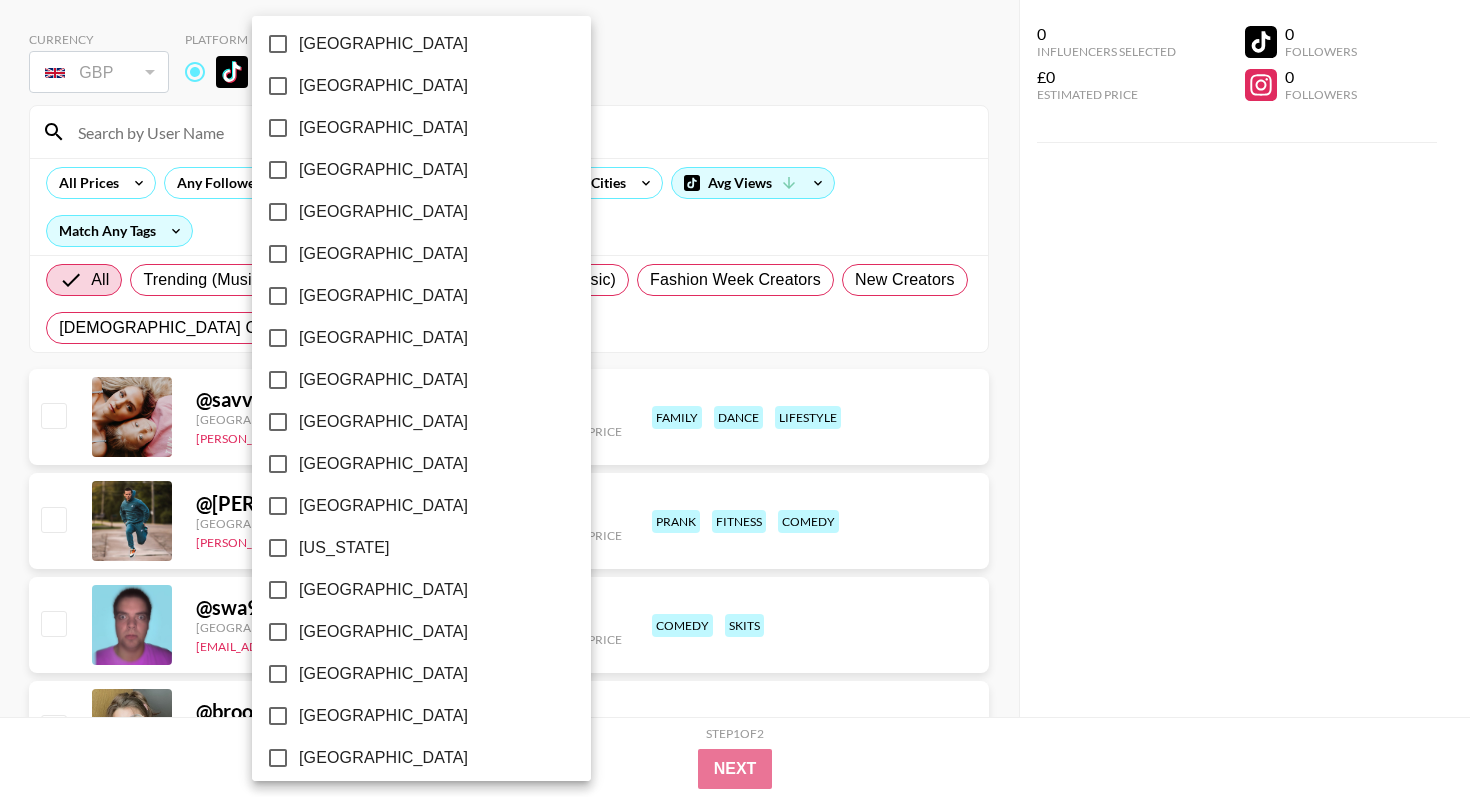 click on "[GEOGRAPHIC_DATA]" at bounding box center (383, 590) 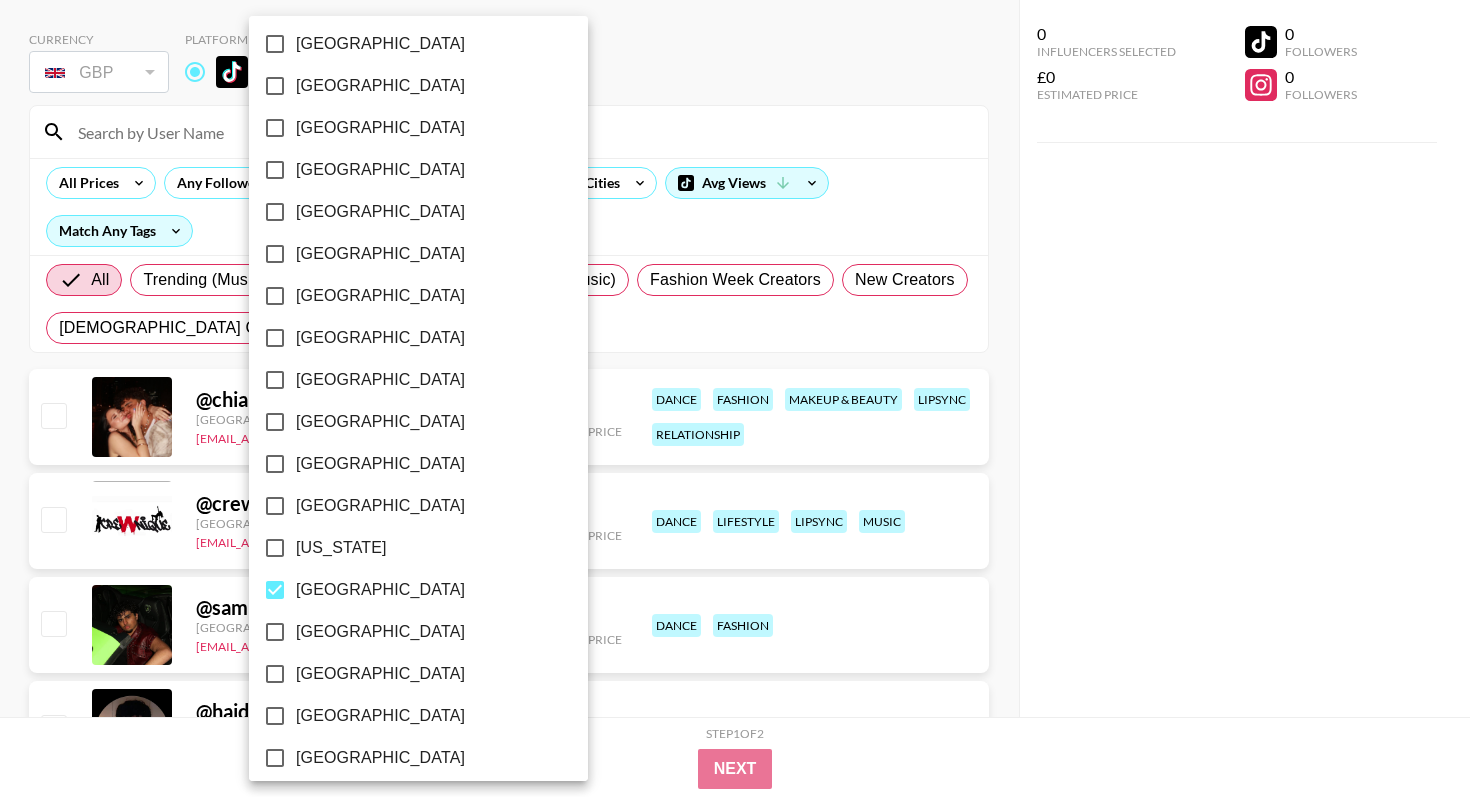 click at bounding box center (735, 398) 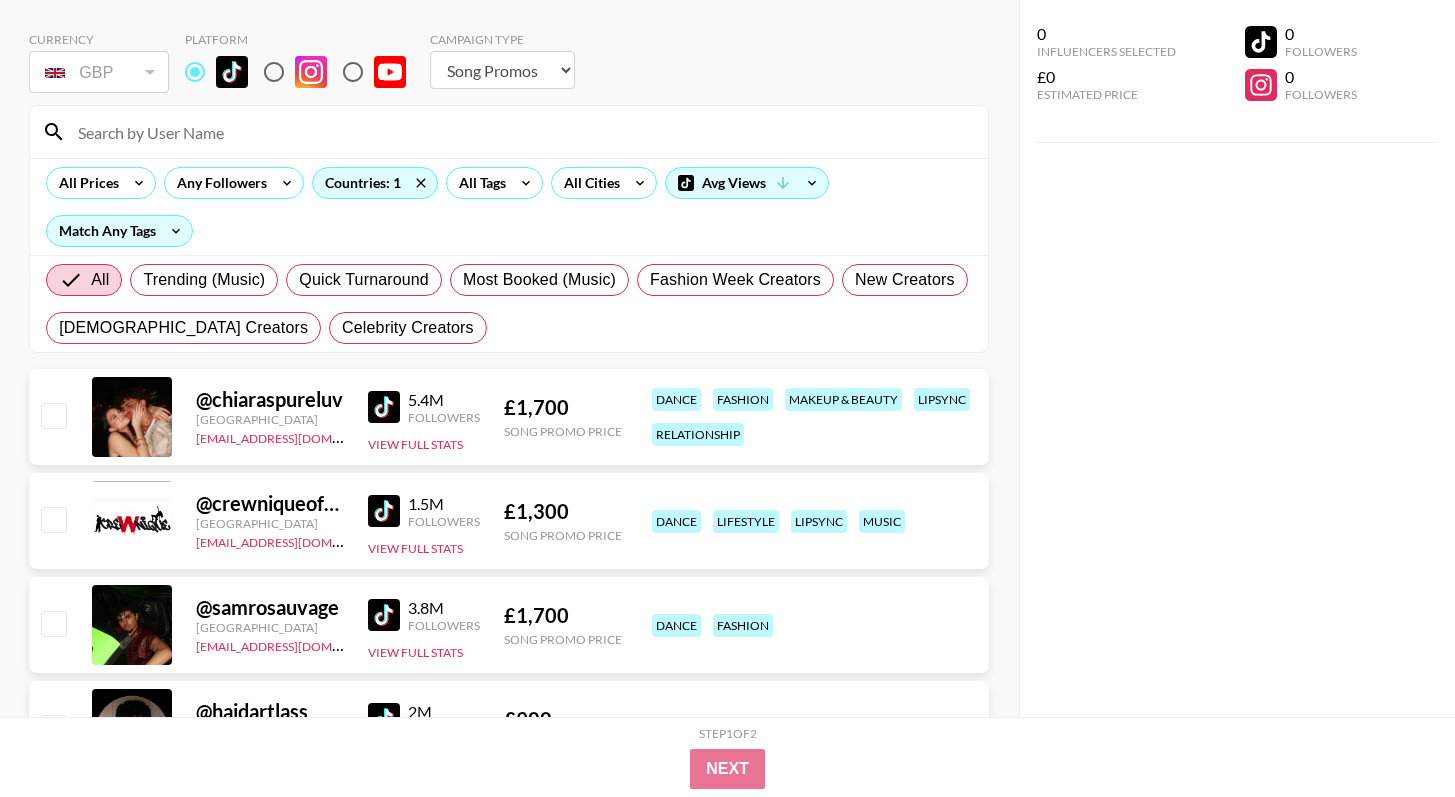 click on "5.4M Followers" at bounding box center [424, 407] 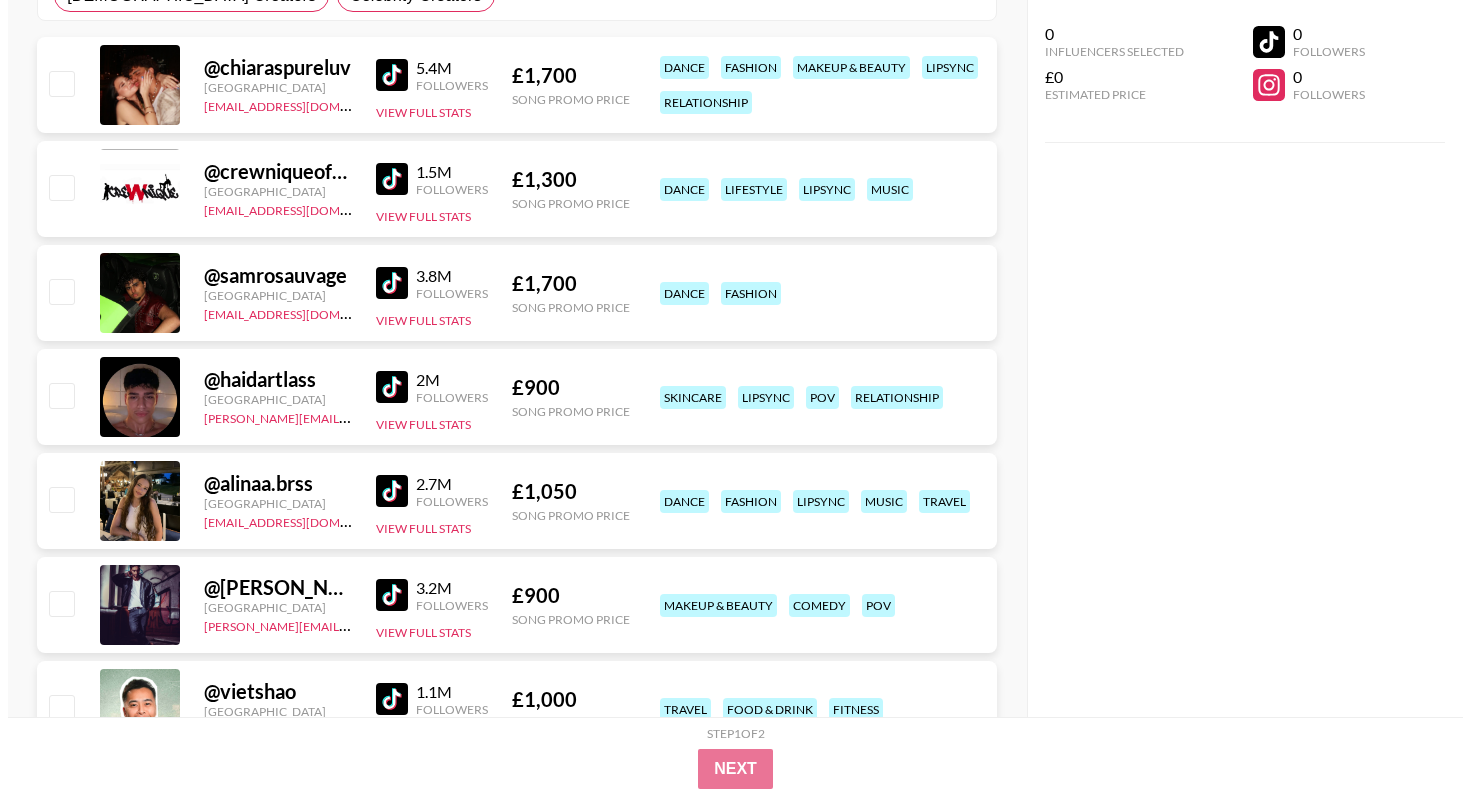 scroll, scrollTop: 78, scrollLeft: 0, axis: vertical 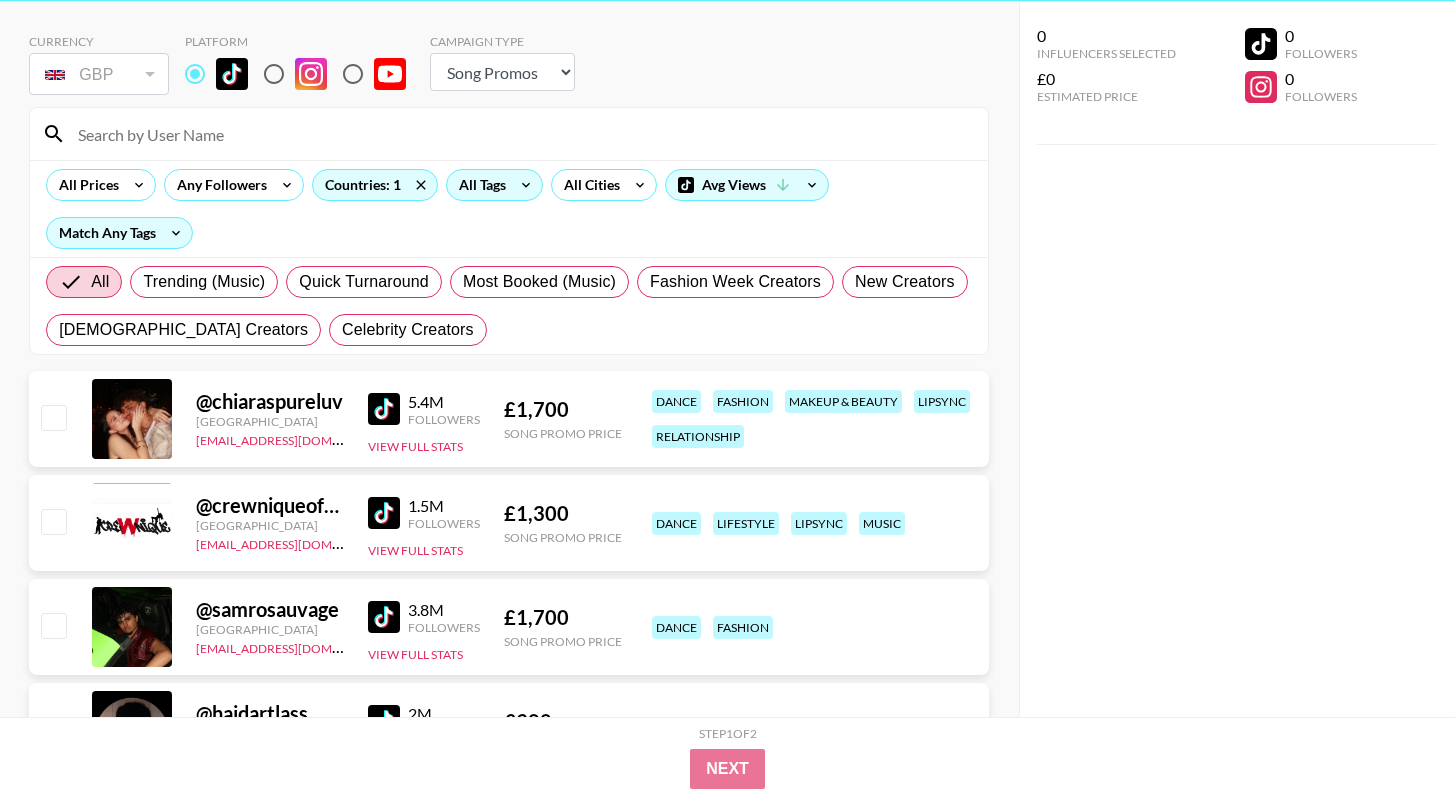 click 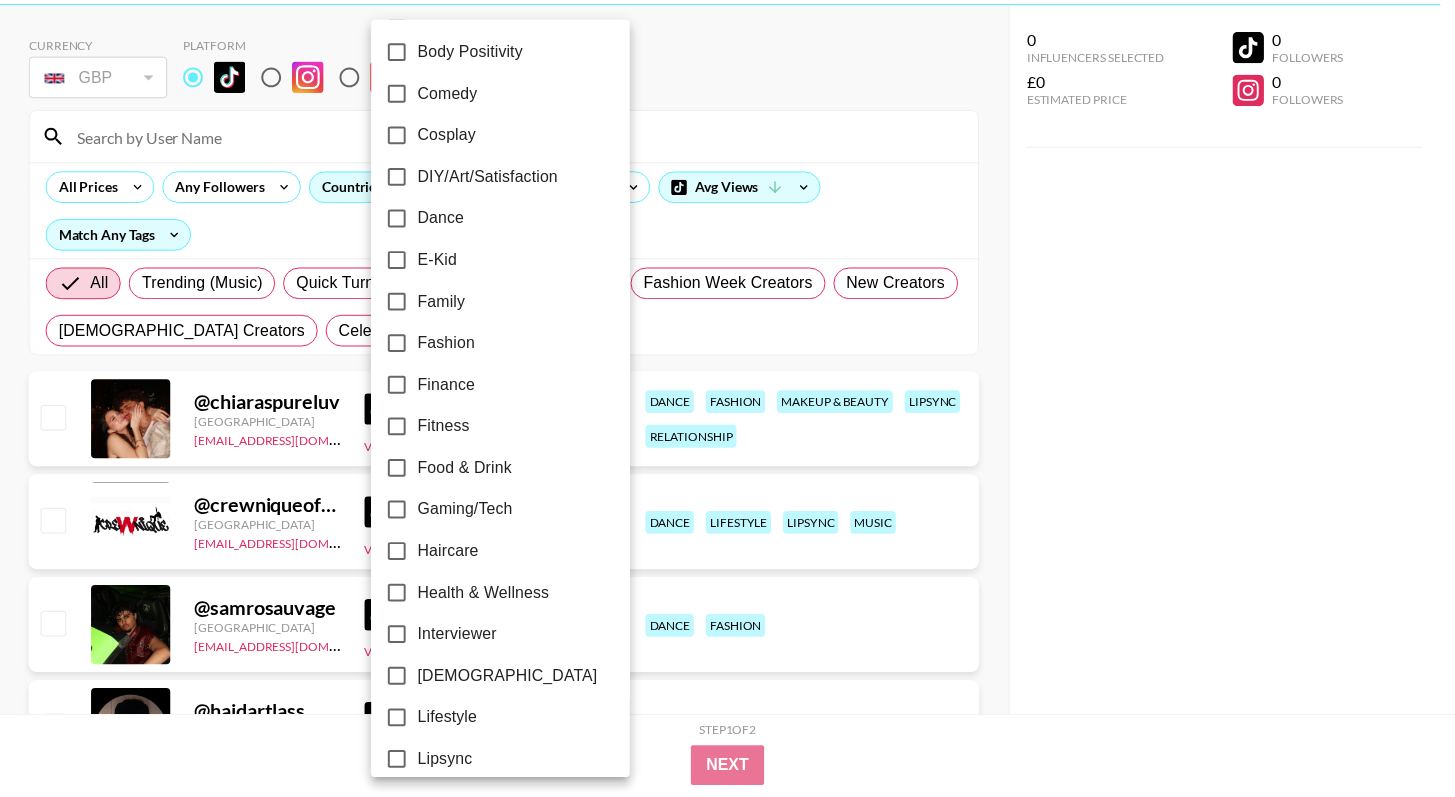 scroll, scrollTop: 417, scrollLeft: 0, axis: vertical 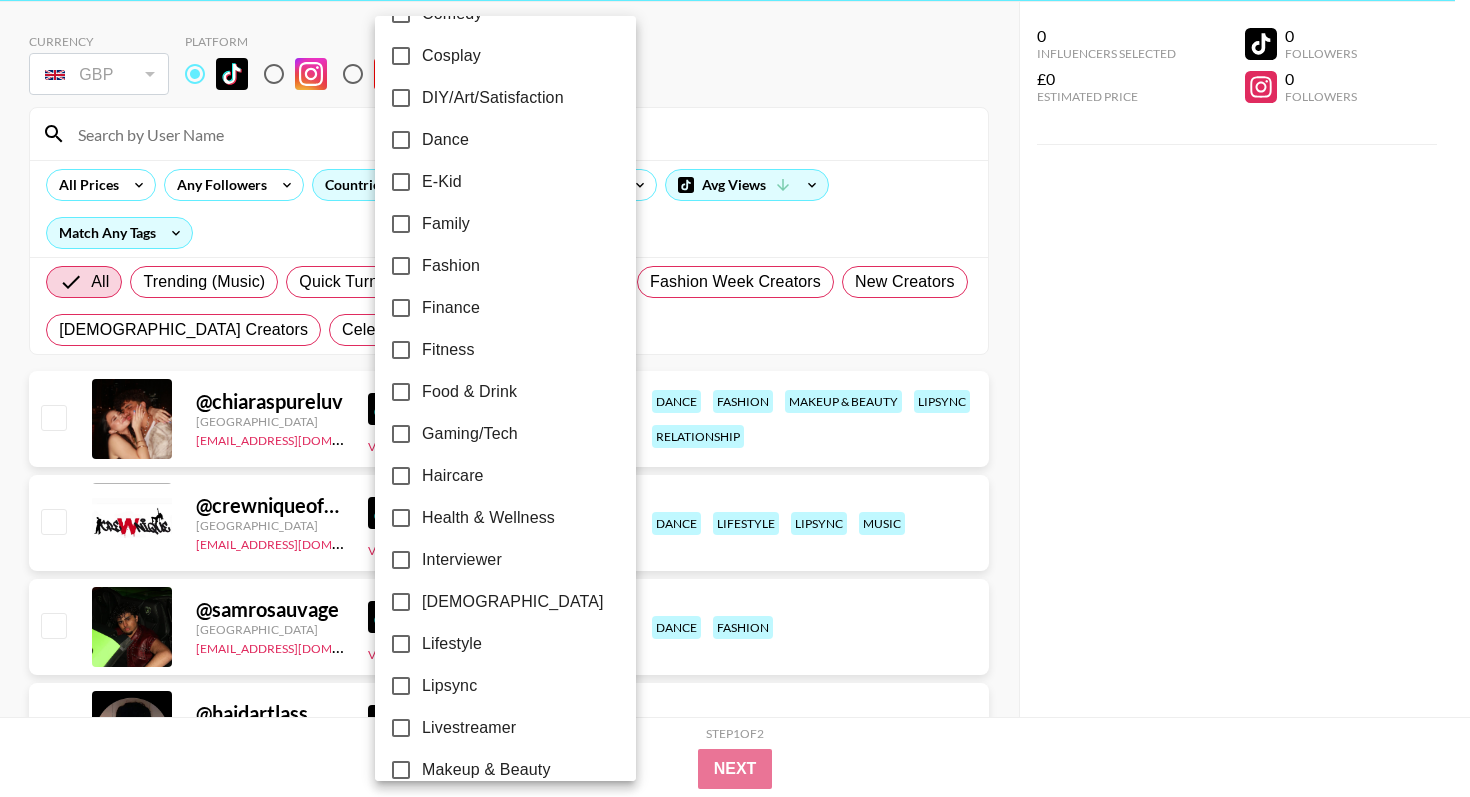 drag, startPoint x: 462, startPoint y: 681, endPoint x: 483, endPoint y: 685, distance: 21.377558 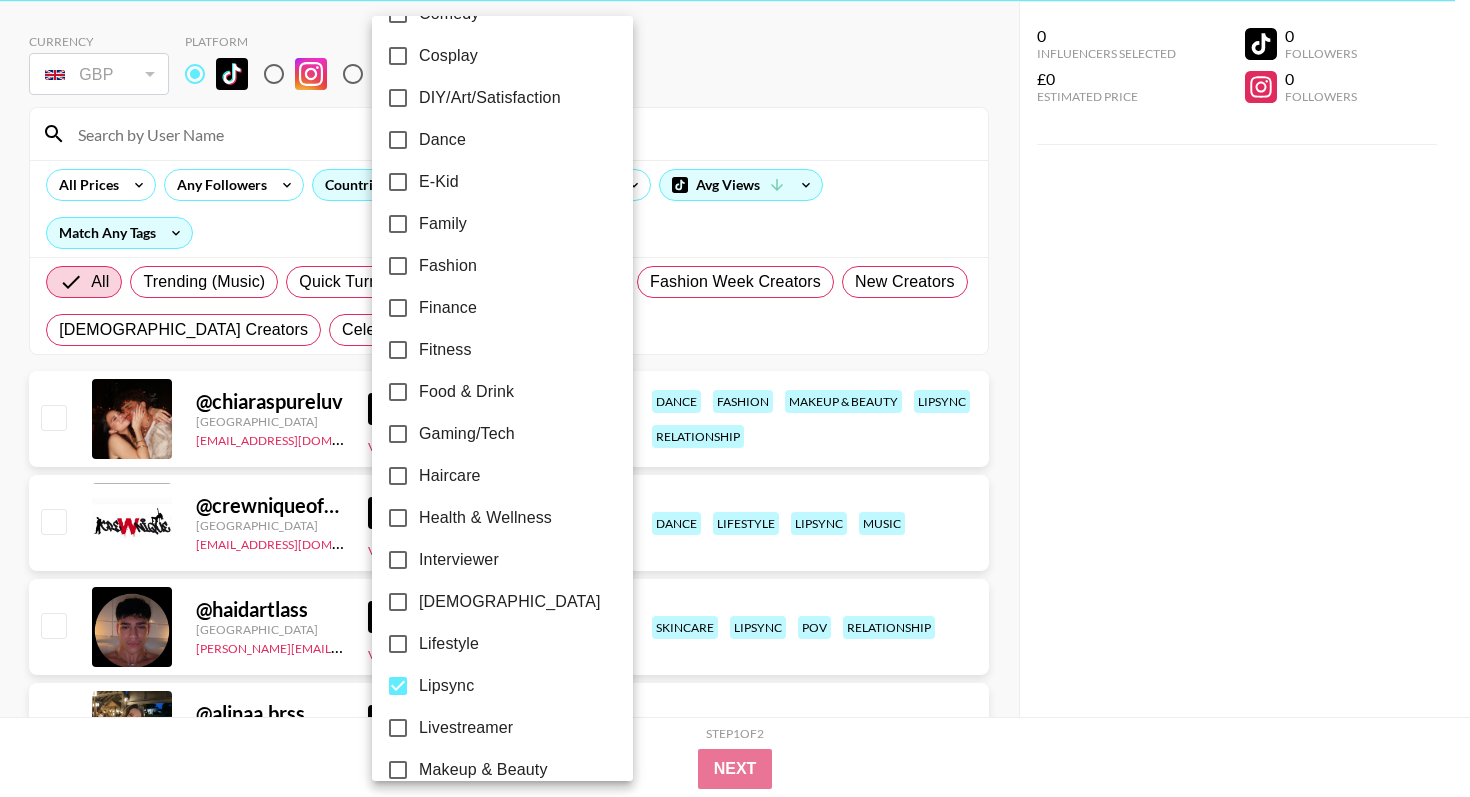 click at bounding box center (735, 398) 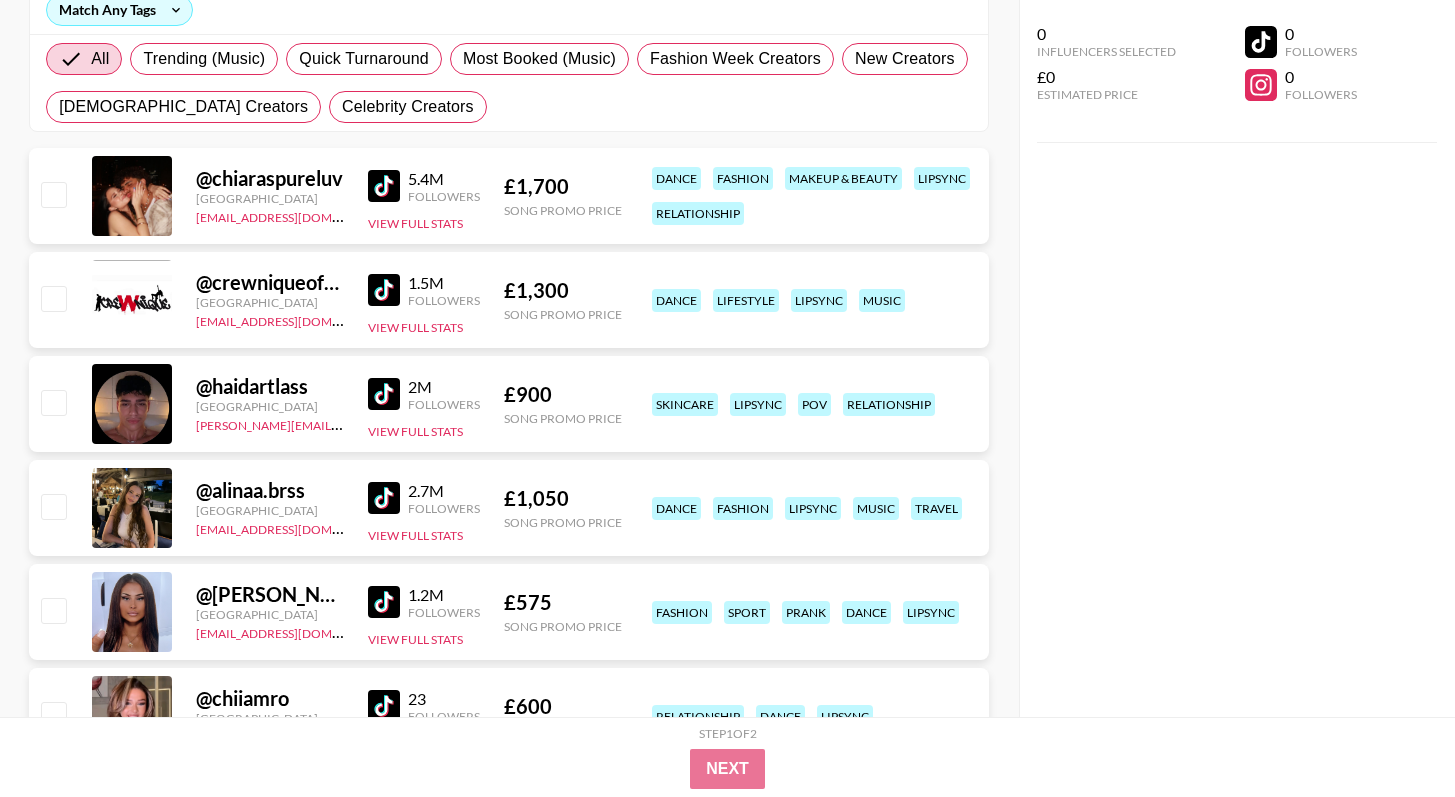 scroll, scrollTop: 414, scrollLeft: 0, axis: vertical 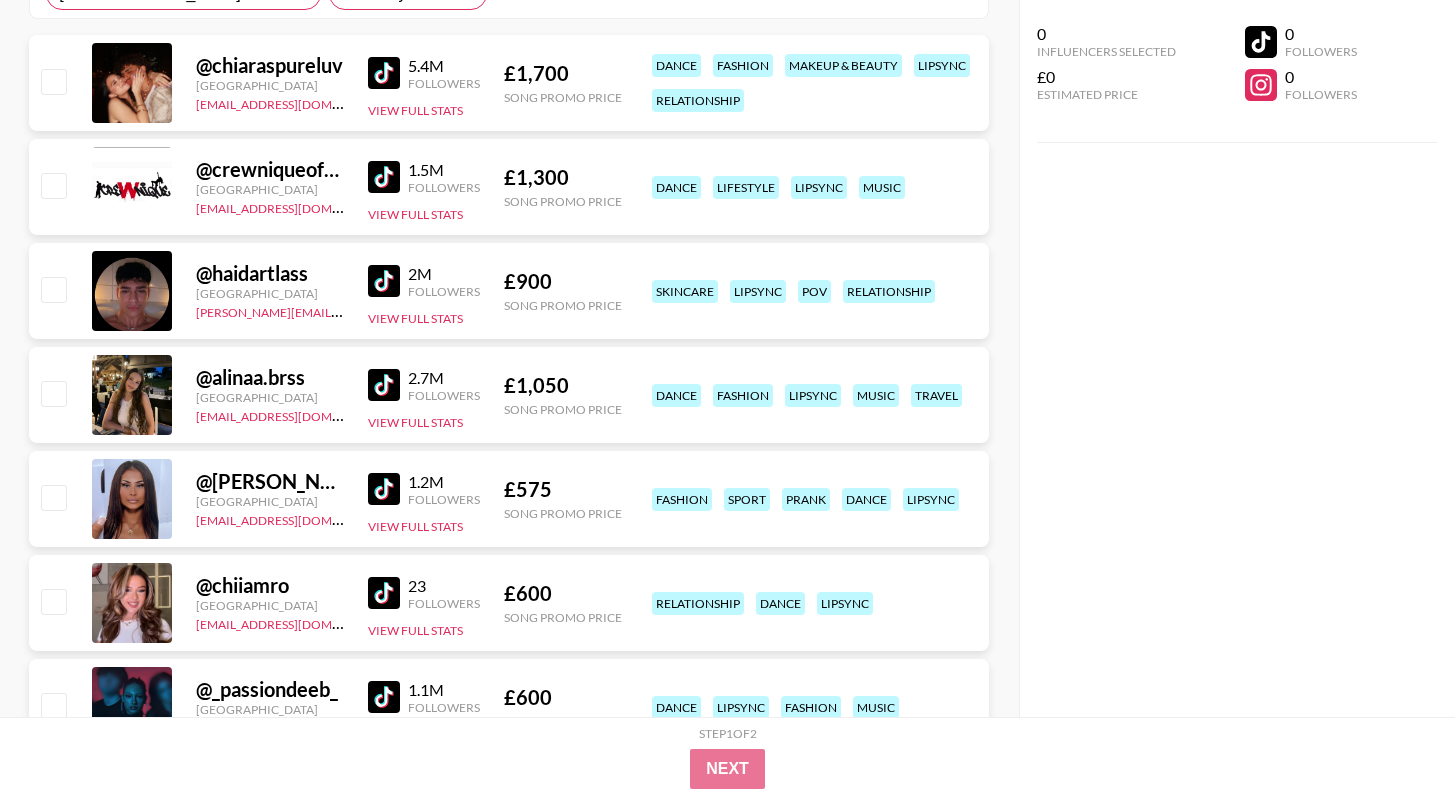 click at bounding box center (384, 385) 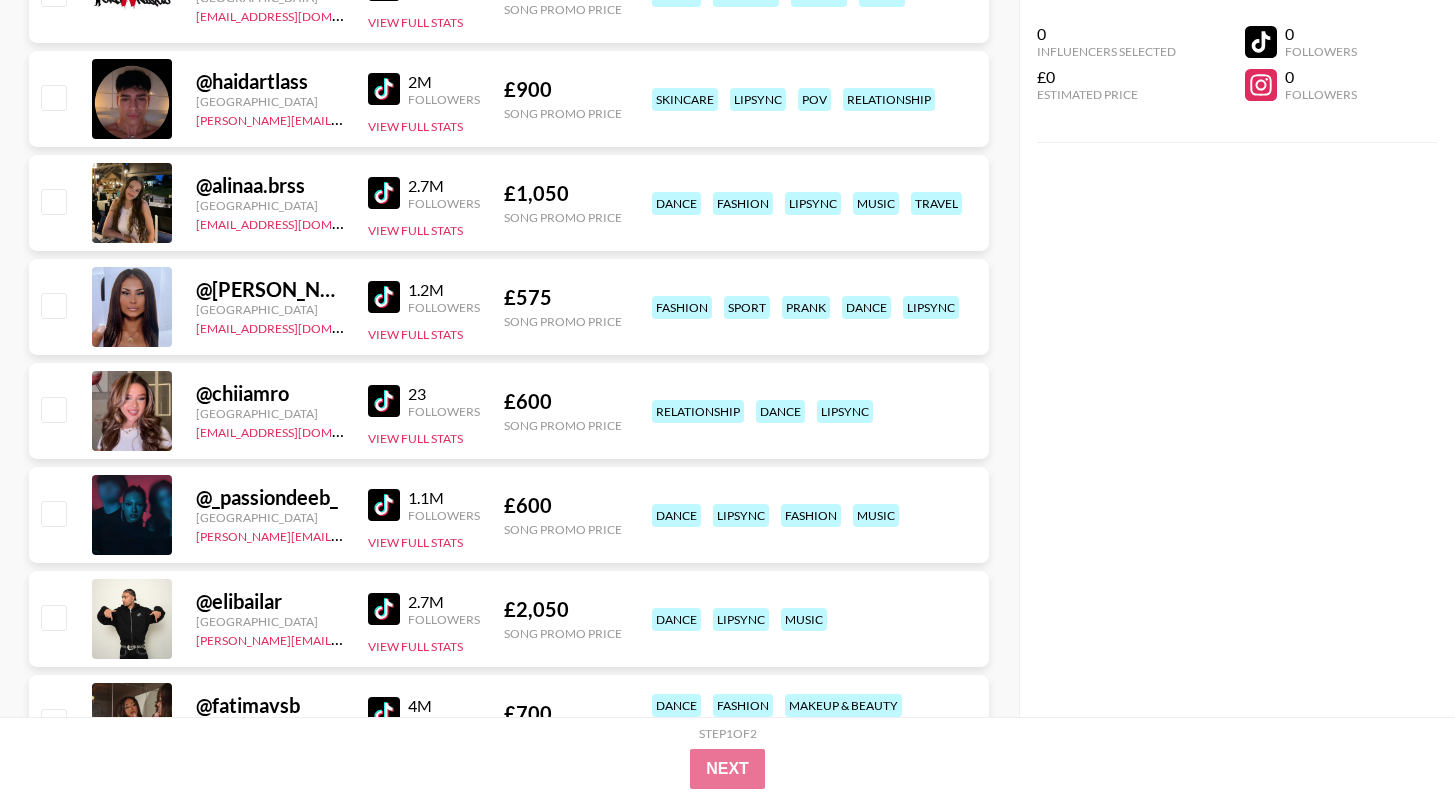 scroll, scrollTop: 613, scrollLeft: 0, axis: vertical 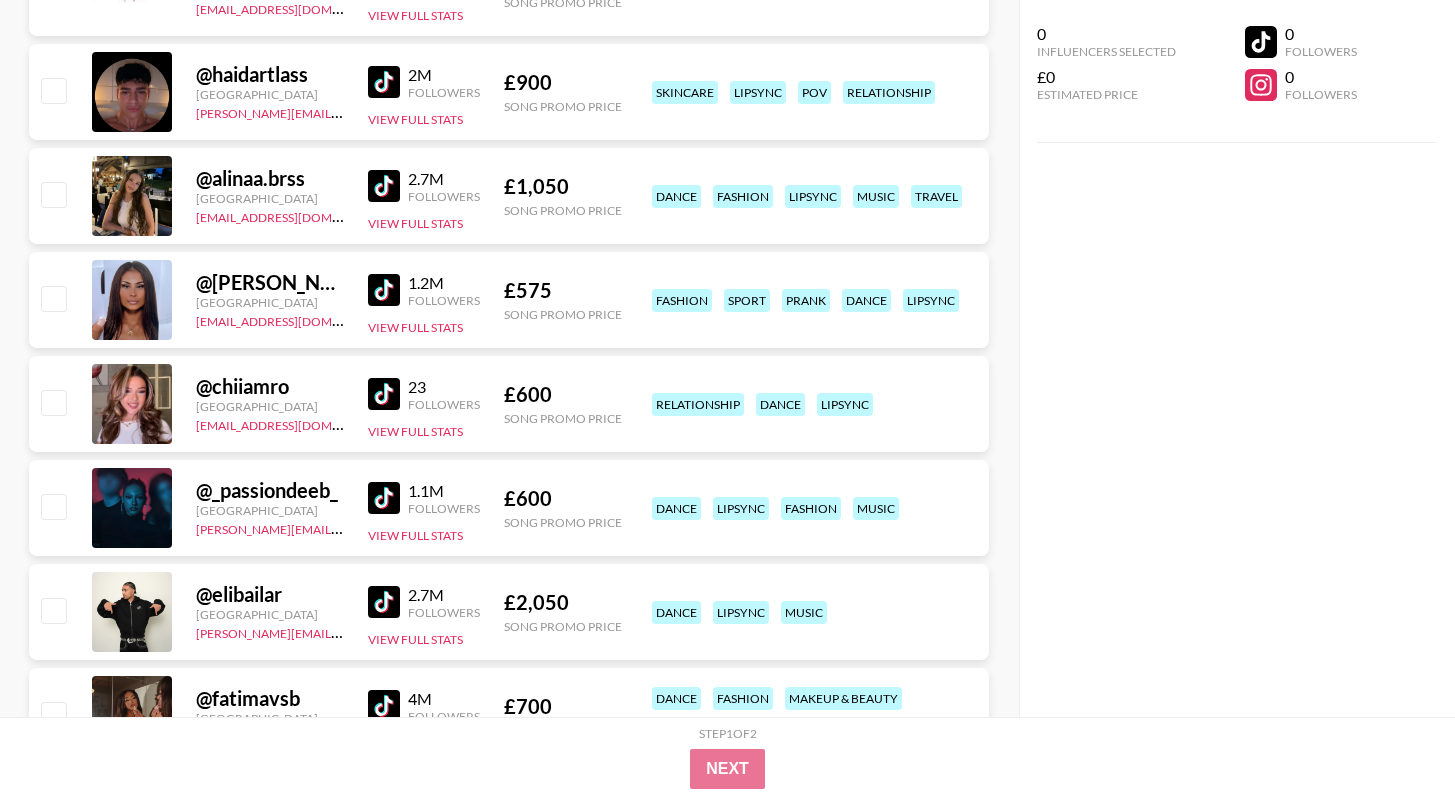 click at bounding box center [384, 394] 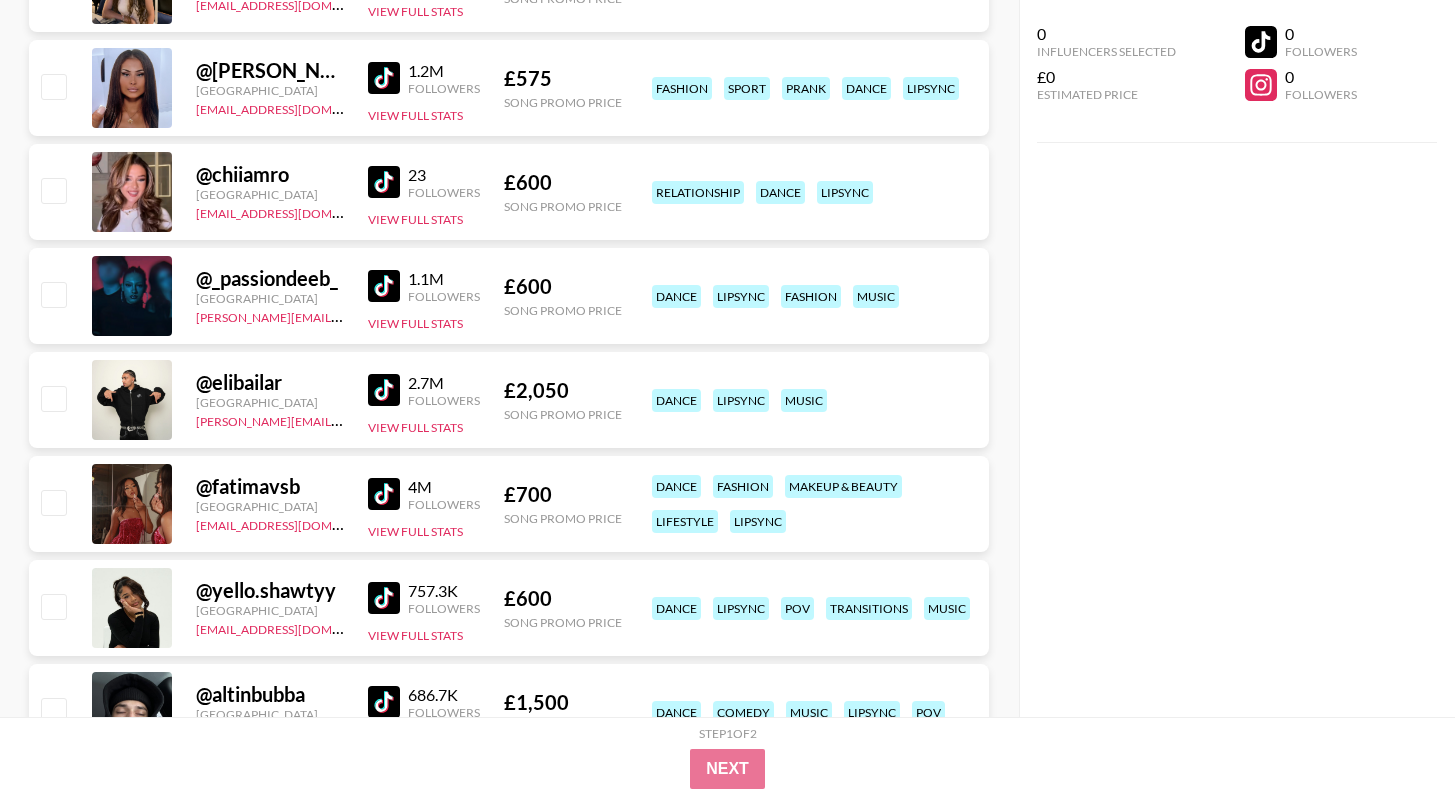 scroll, scrollTop: 826, scrollLeft: 0, axis: vertical 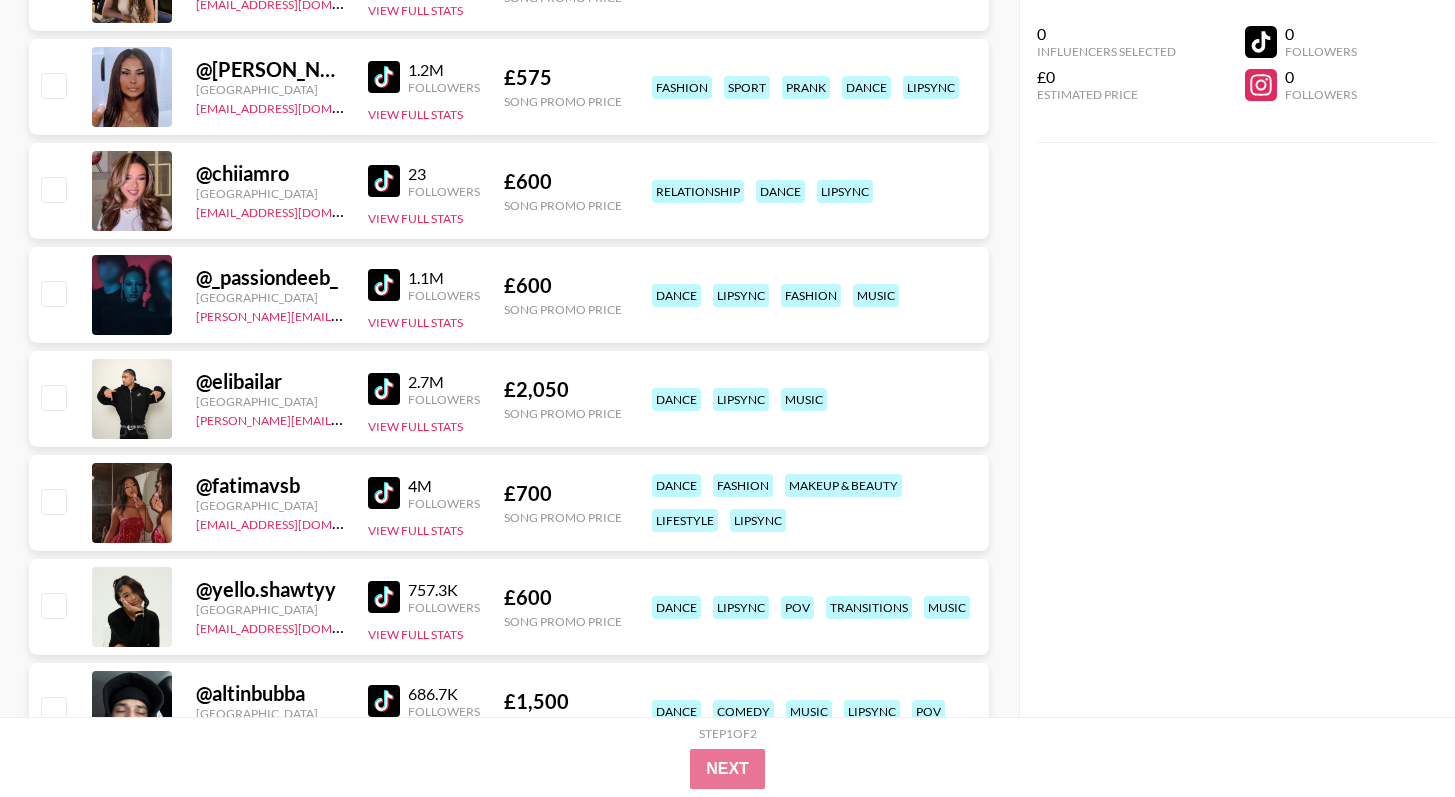 click at bounding box center (384, 493) 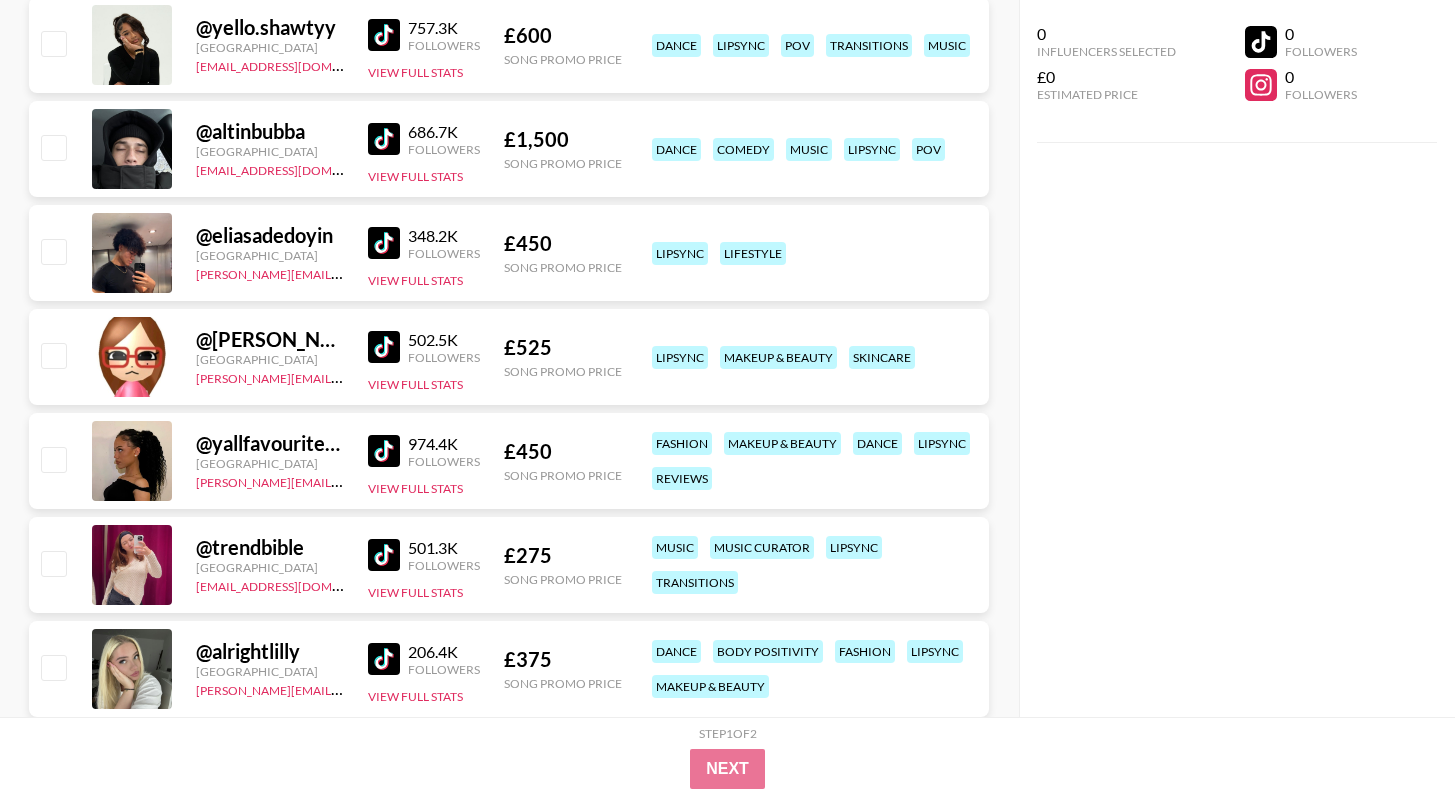 scroll, scrollTop: 1575, scrollLeft: 0, axis: vertical 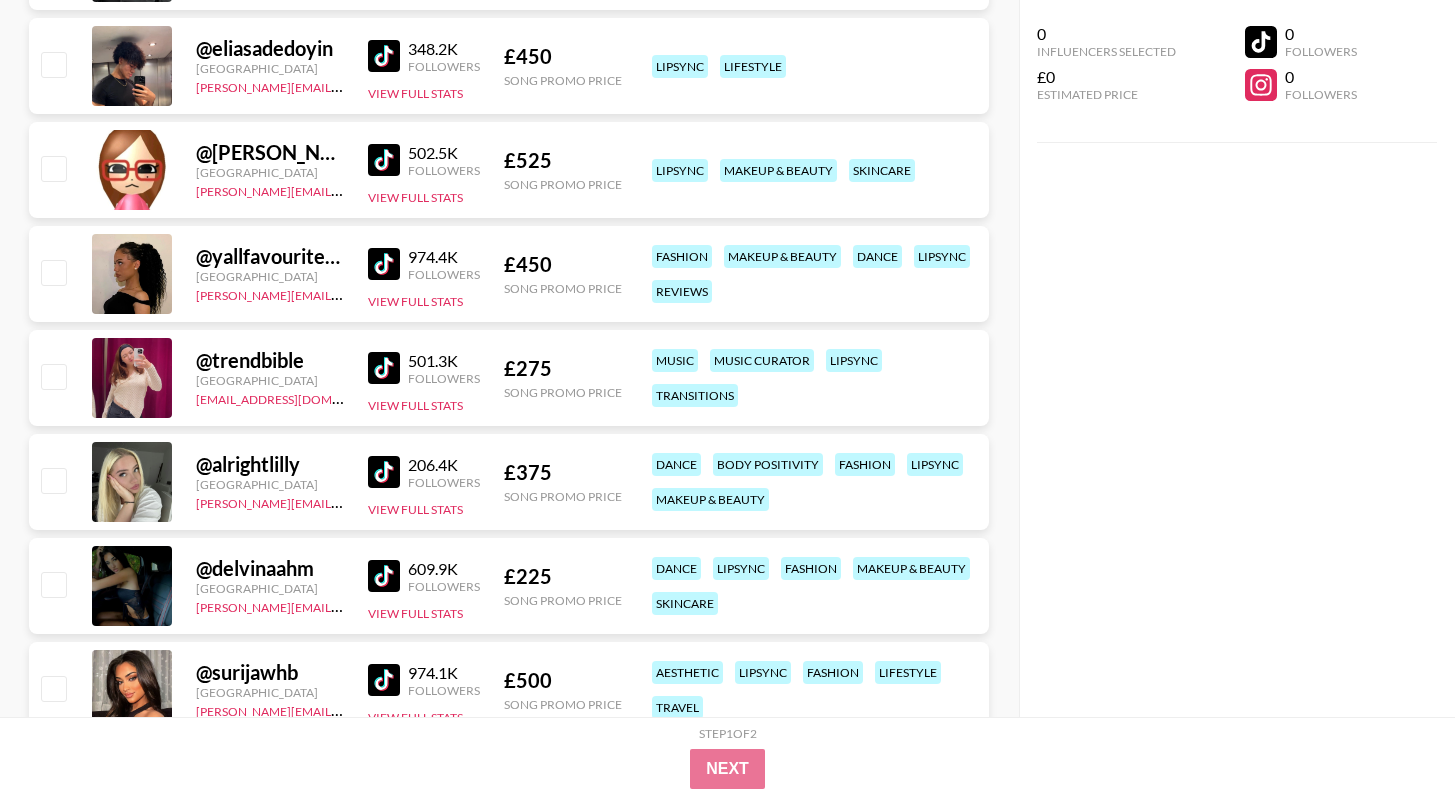 click at bounding box center [384, 576] 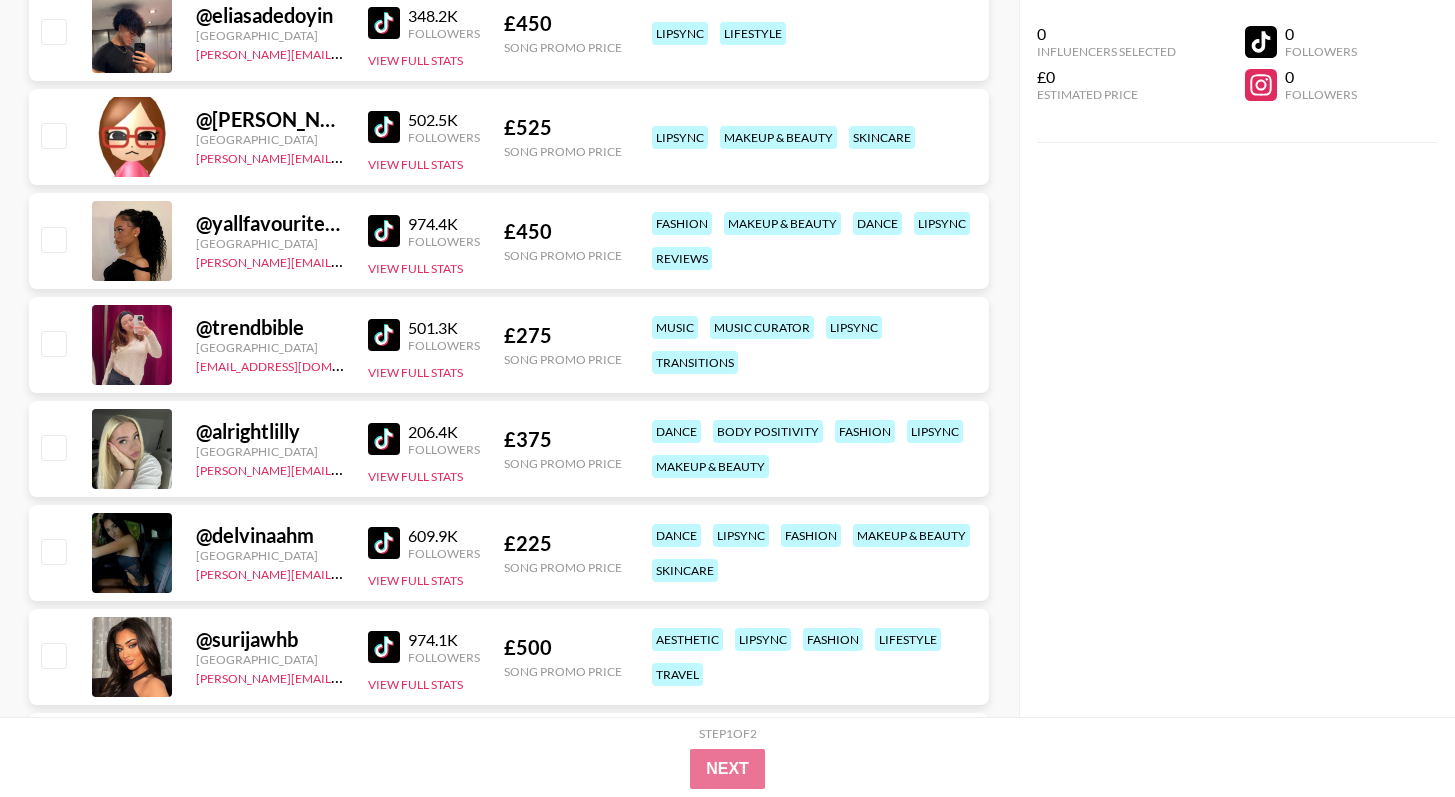 scroll, scrollTop: 1617, scrollLeft: 0, axis: vertical 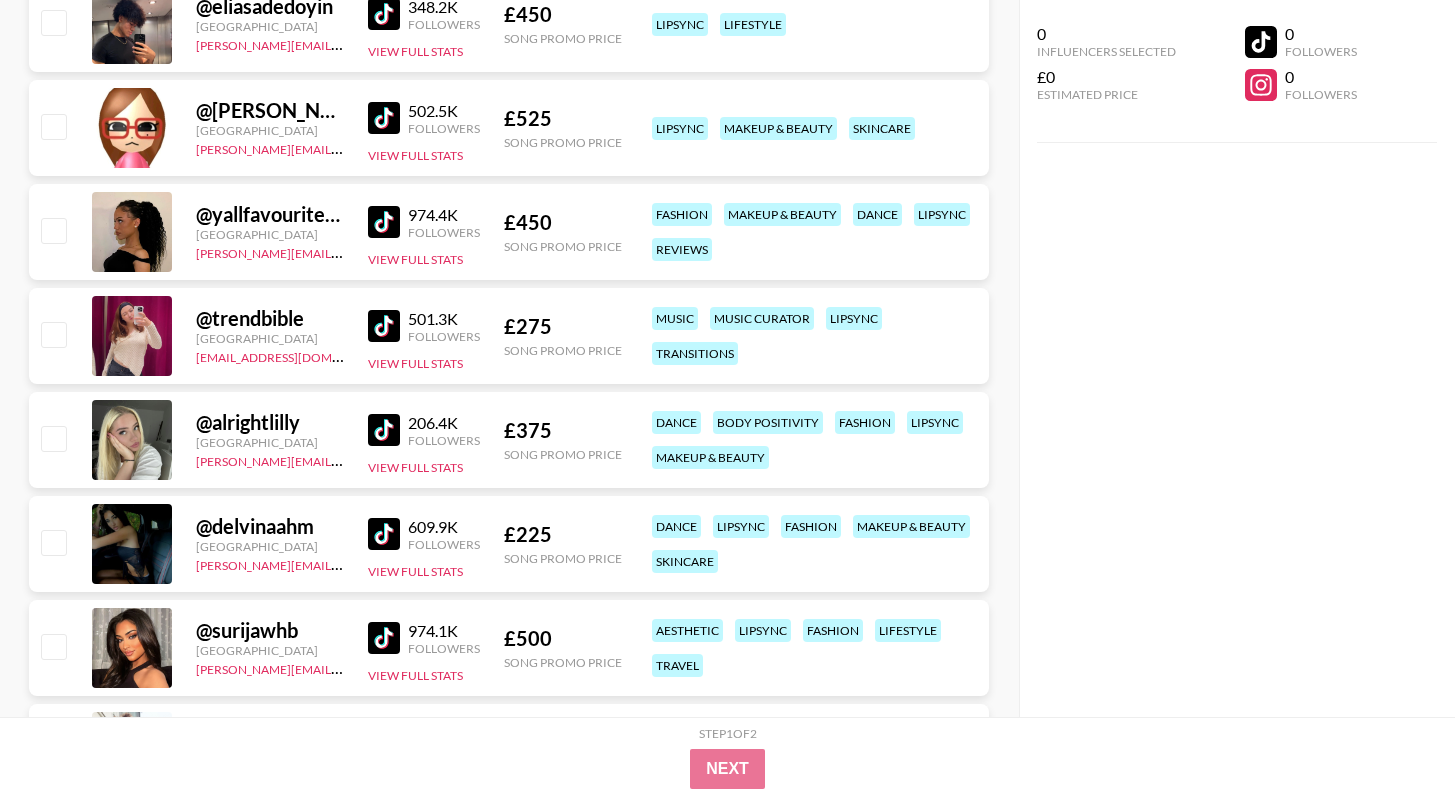 click at bounding box center [384, 638] 